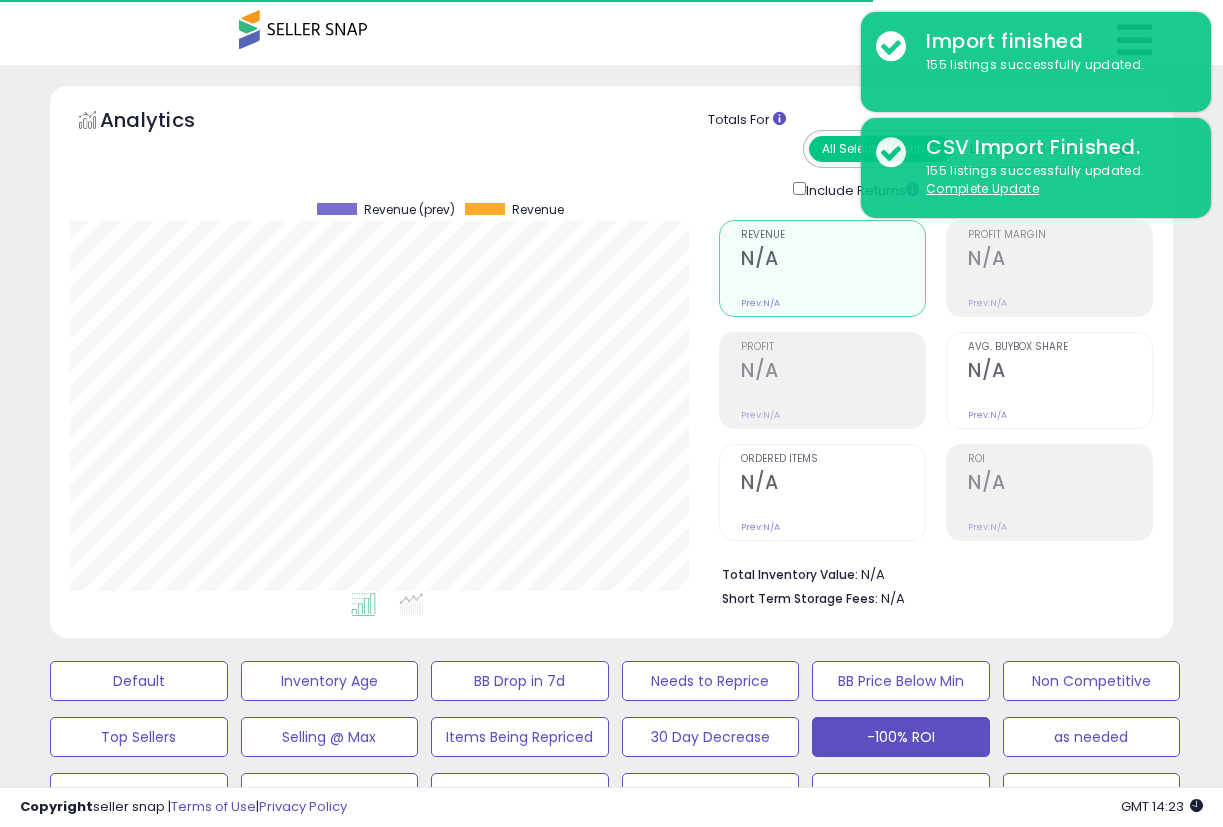 scroll, scrollTop: 247, scrollLeft: 0, axis: vertical 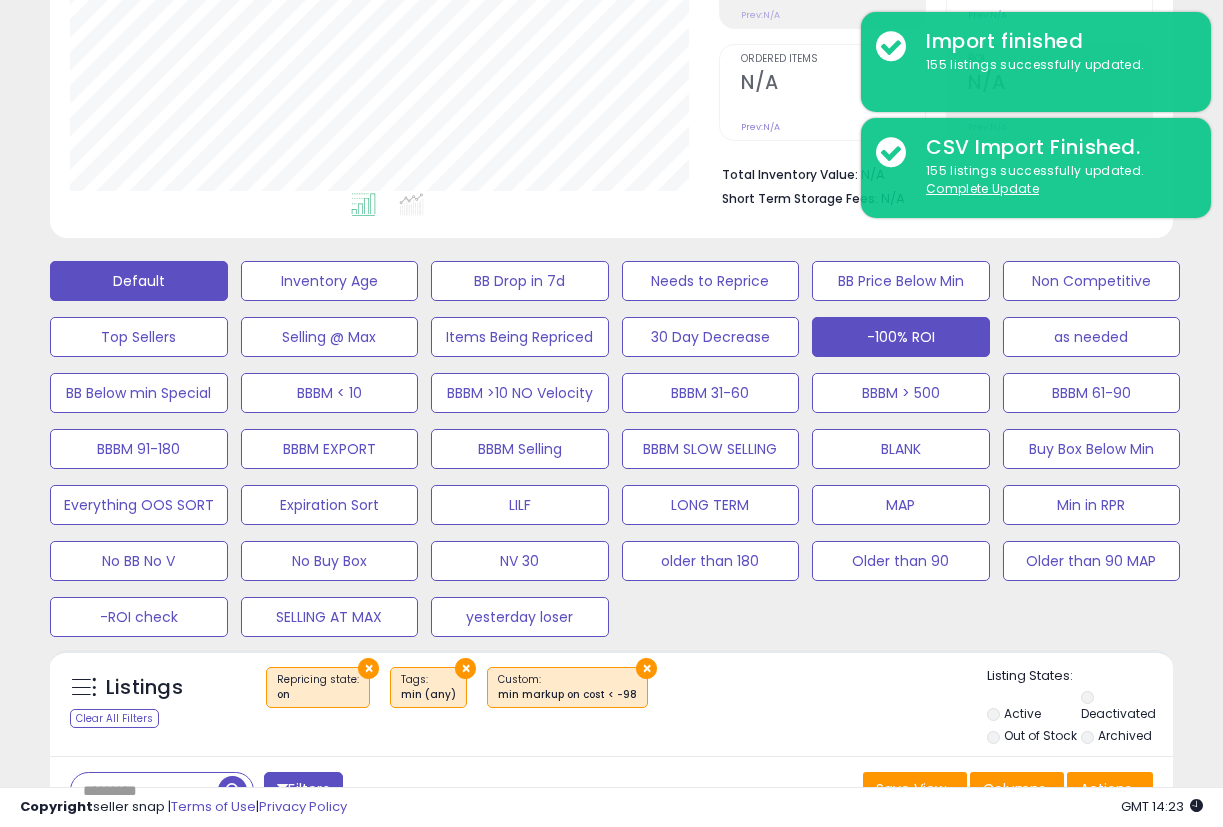 click on "Default" at bounding box center (139, 281) 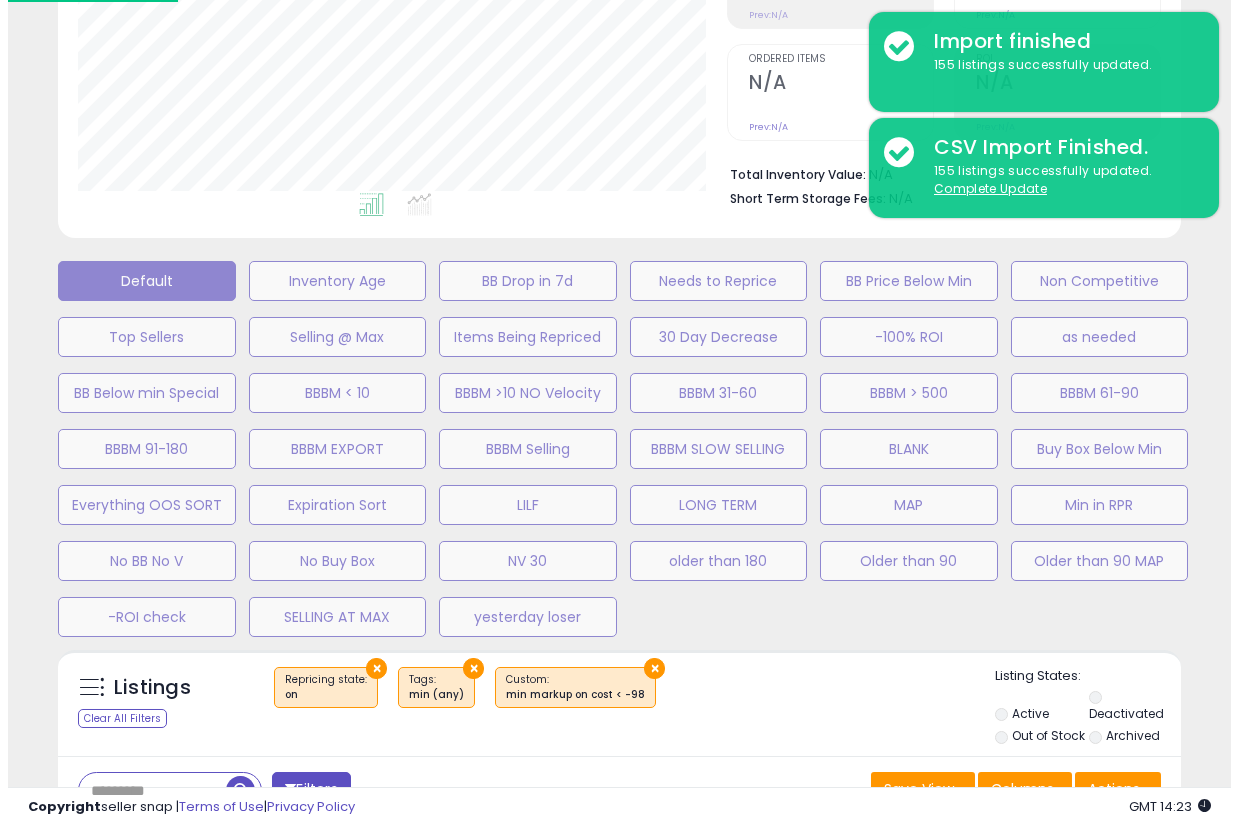 scroll, scrollTop: 999590, scrollLeft: 999341, axis: both 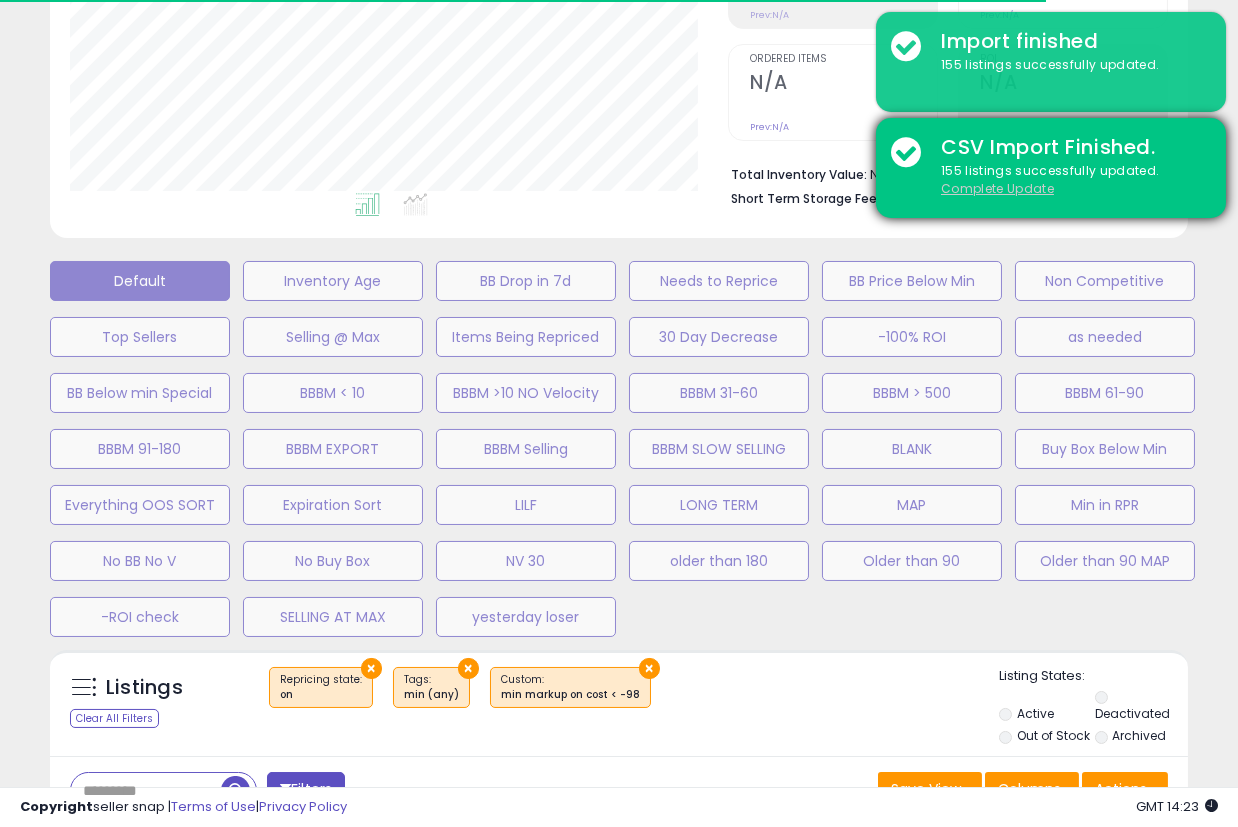 click on "Complete Update" at bounding box center (997, 188) 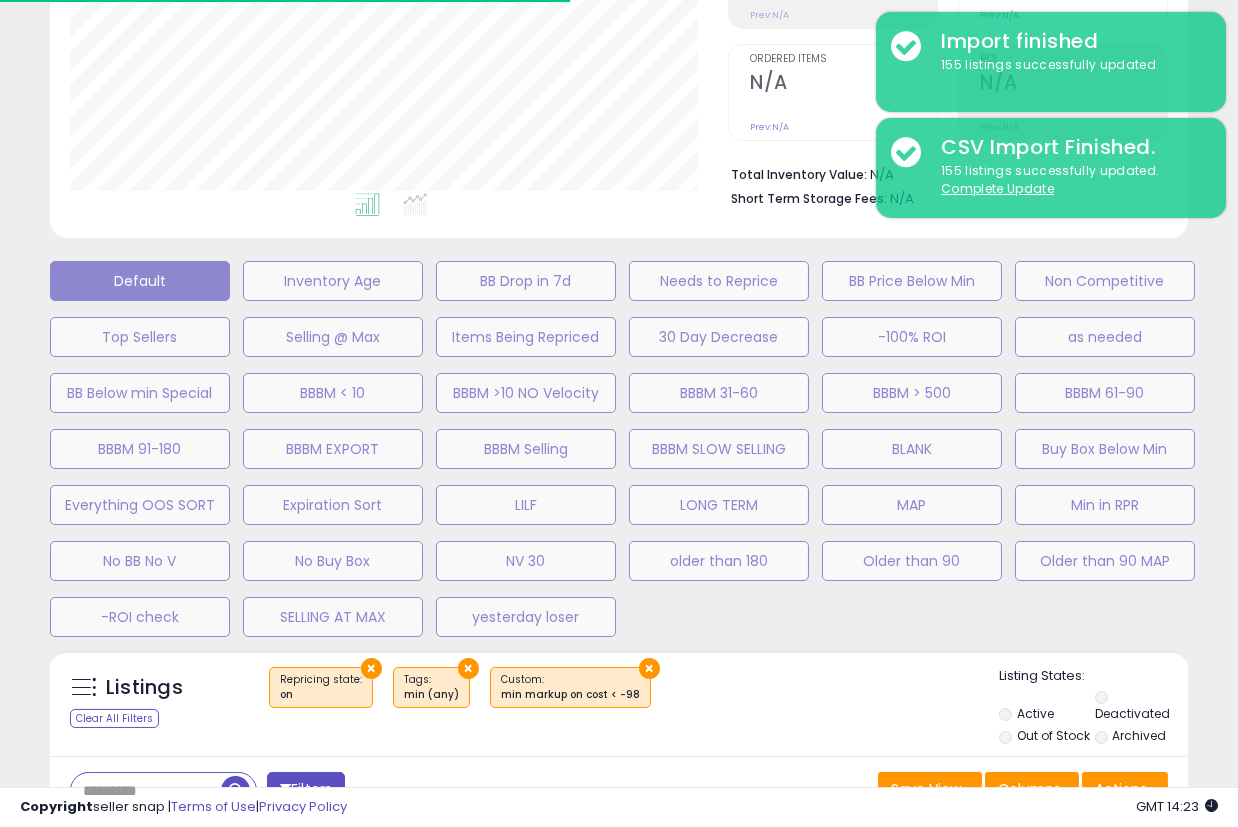 select on "**" 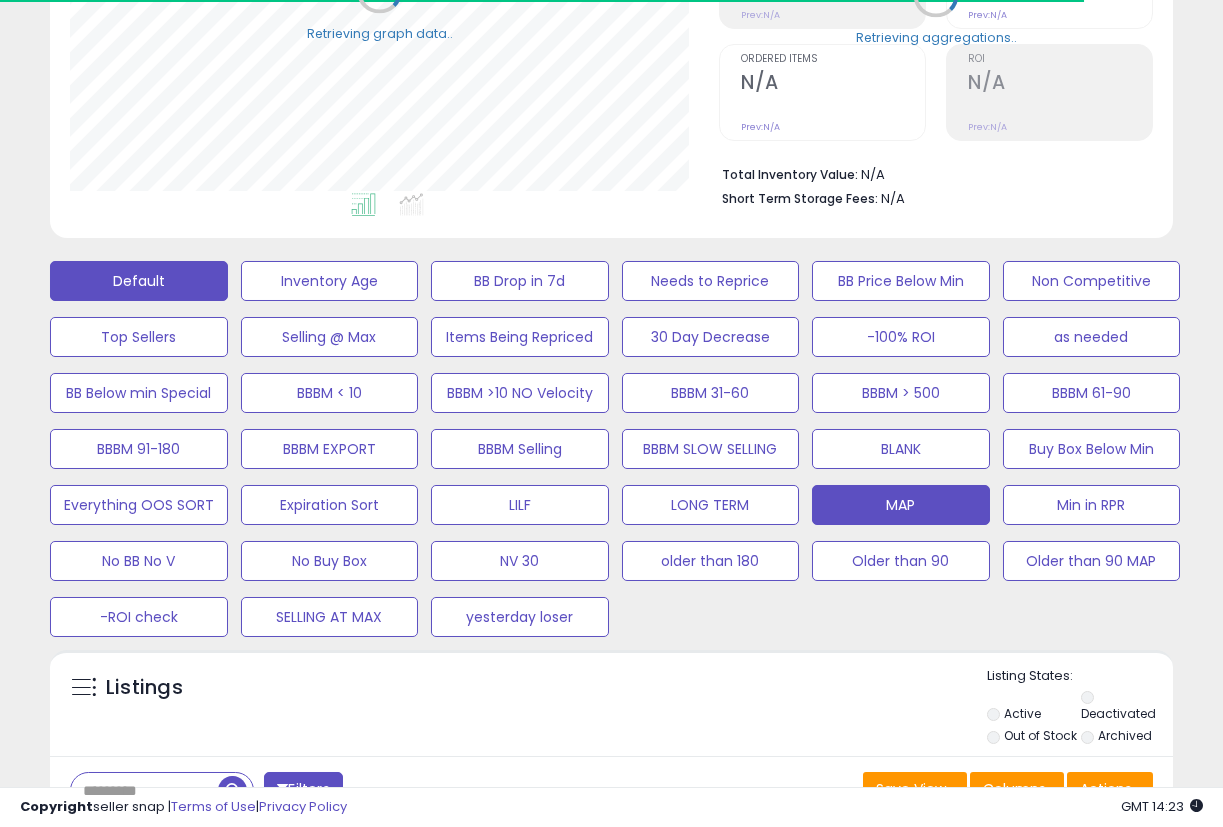 scroll, scrollTop: 410, scrollLeft: 648, axis: both 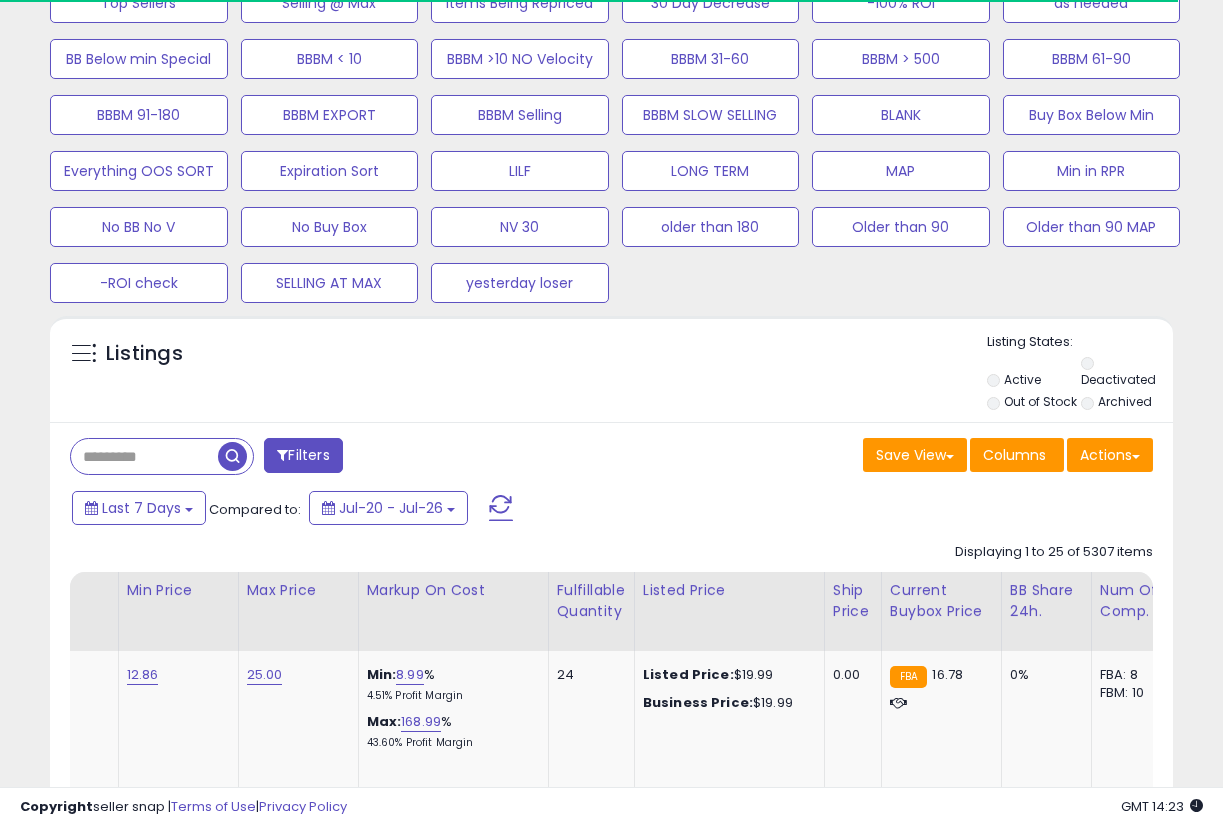 click on "Filters
Save View
Save As New View" at bounding box center (611, 2610) 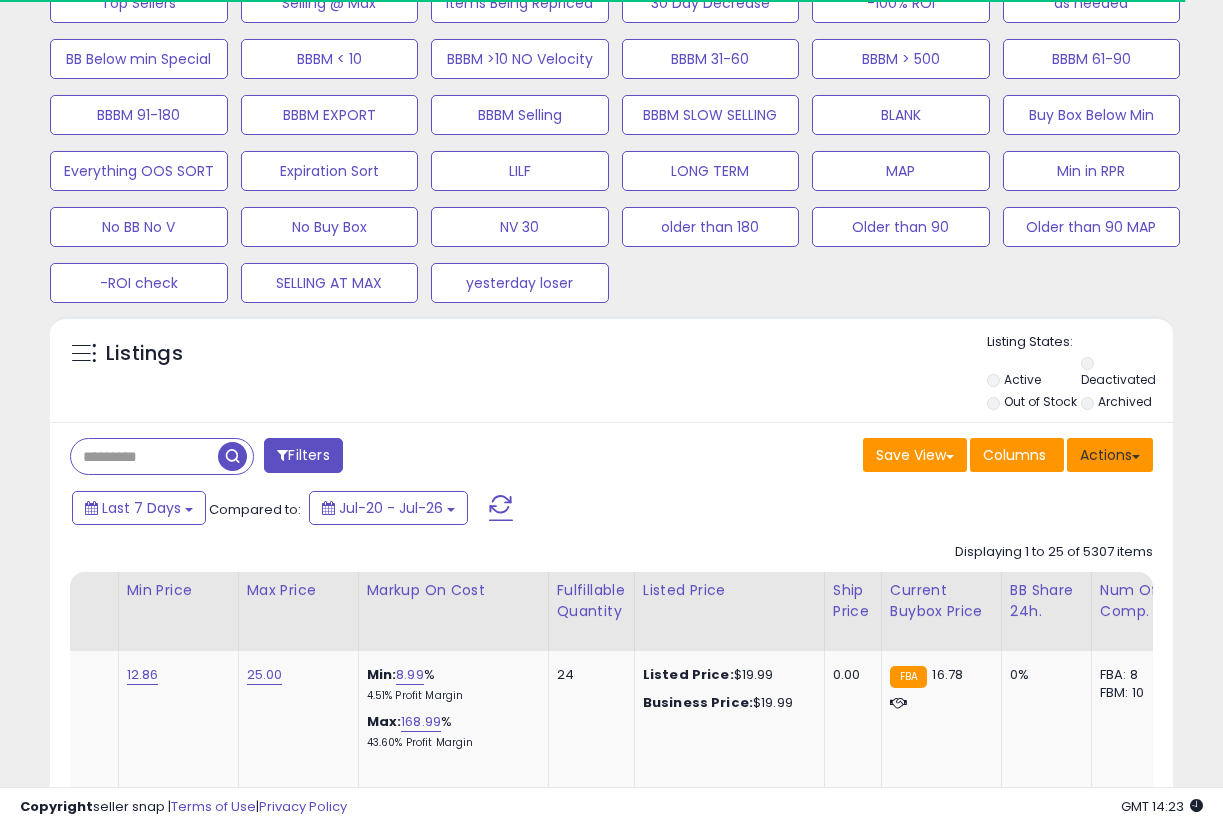 click on "Actions" at bounding box center (1110, 455) 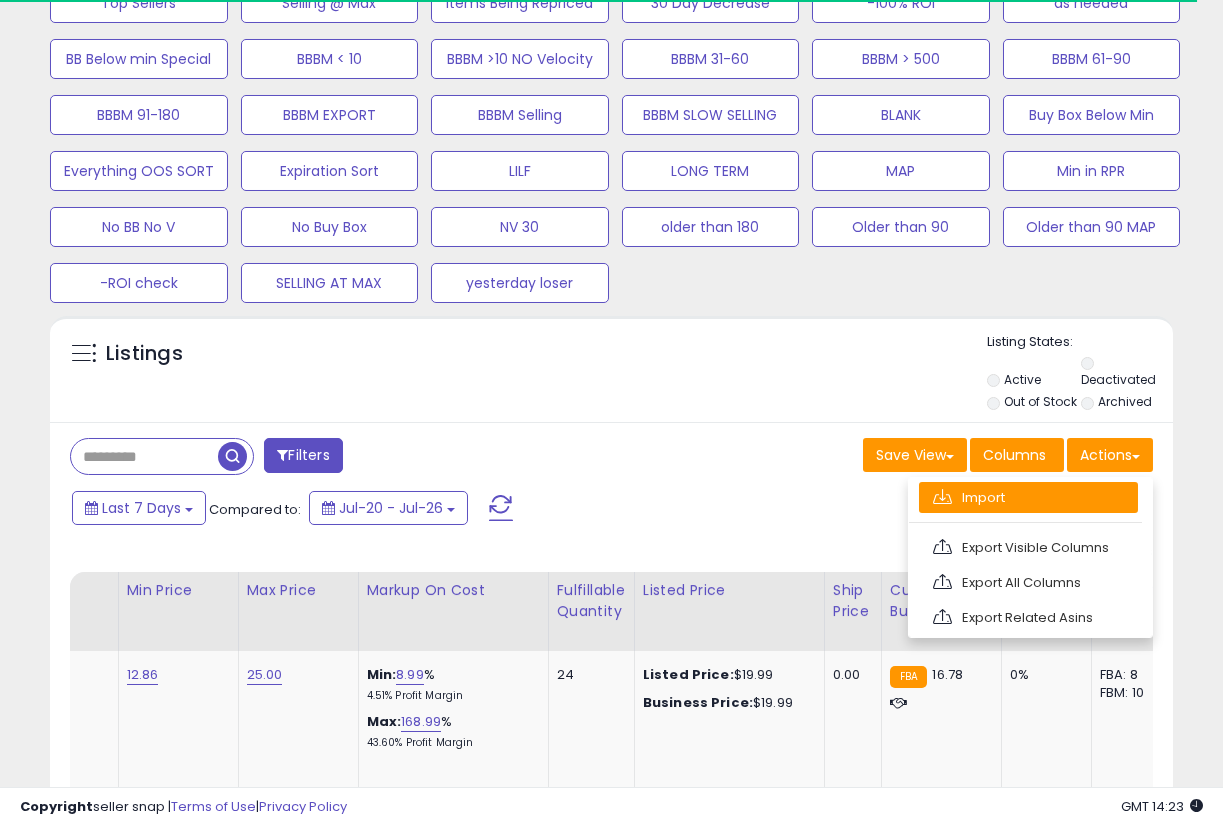 click on "Import" at bounding box center (1028, 497) 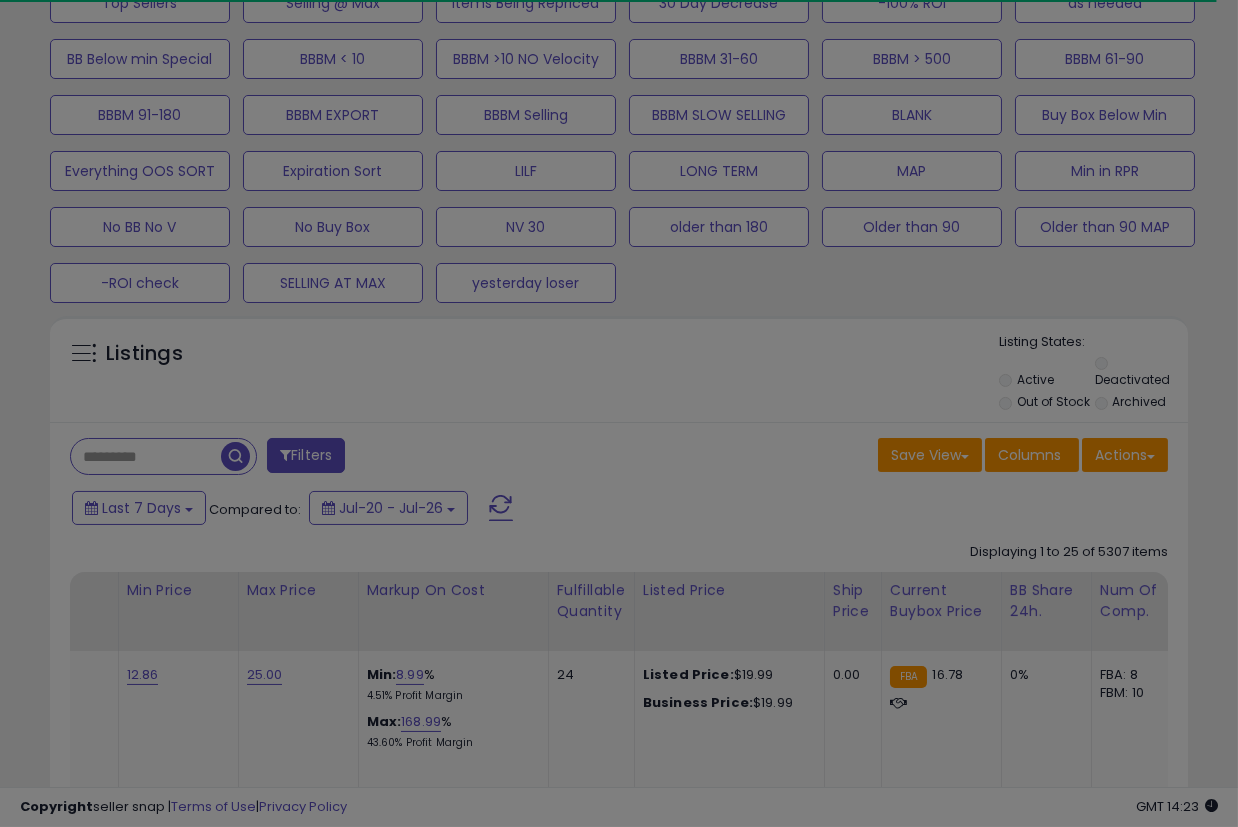 scroll, scrollTop: 999590, scrollLeft: 999341, axis: both 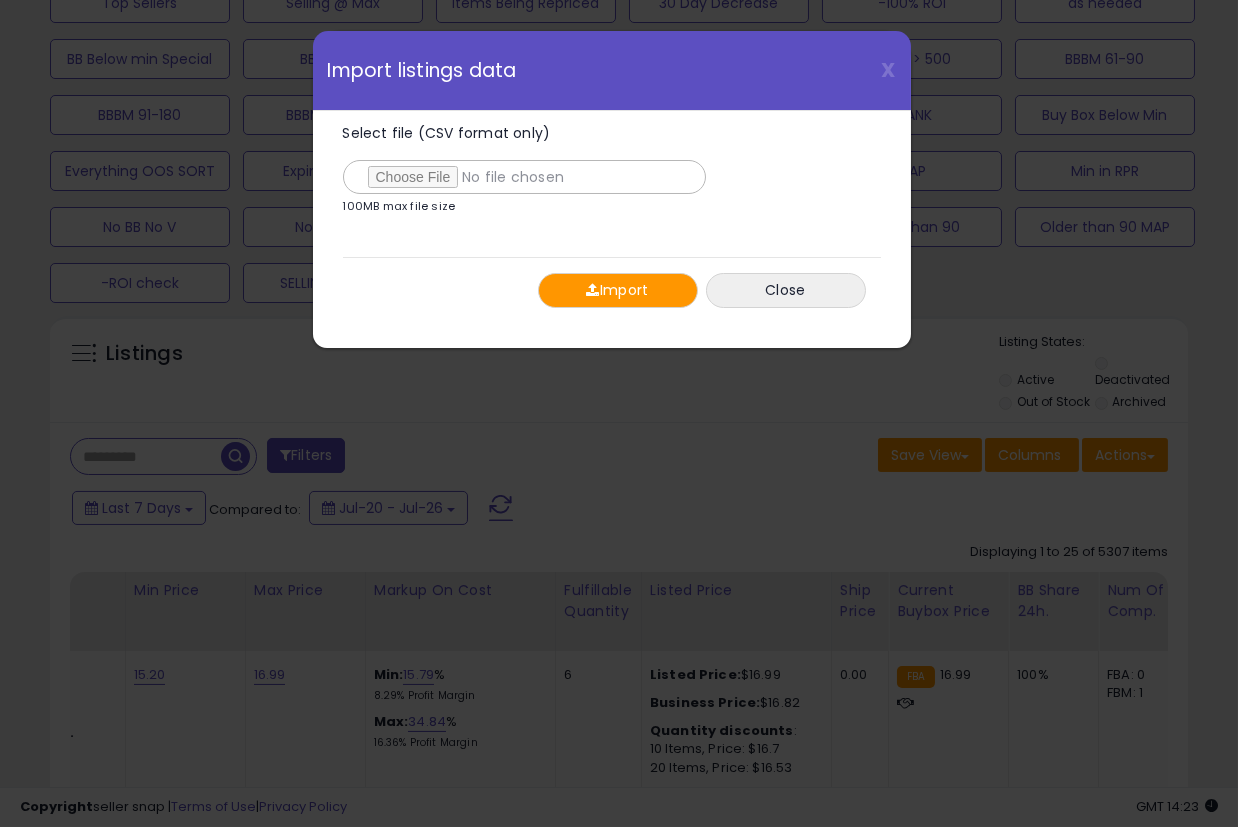 click on "X Close
Import listings data
Select file (CSV format only)
100MB max file size
0%
Import
Close" 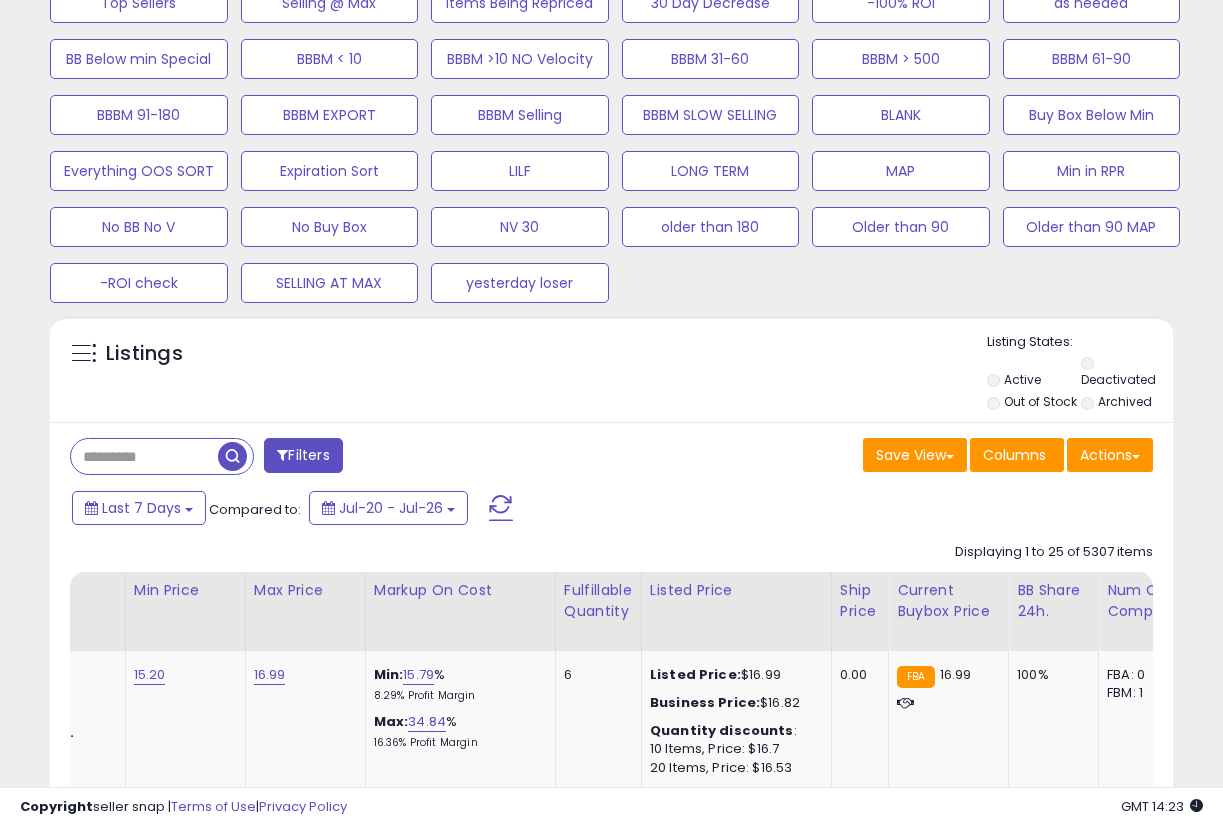 scroll, scrollTop: 410, scrollLeft: 648, axis: both 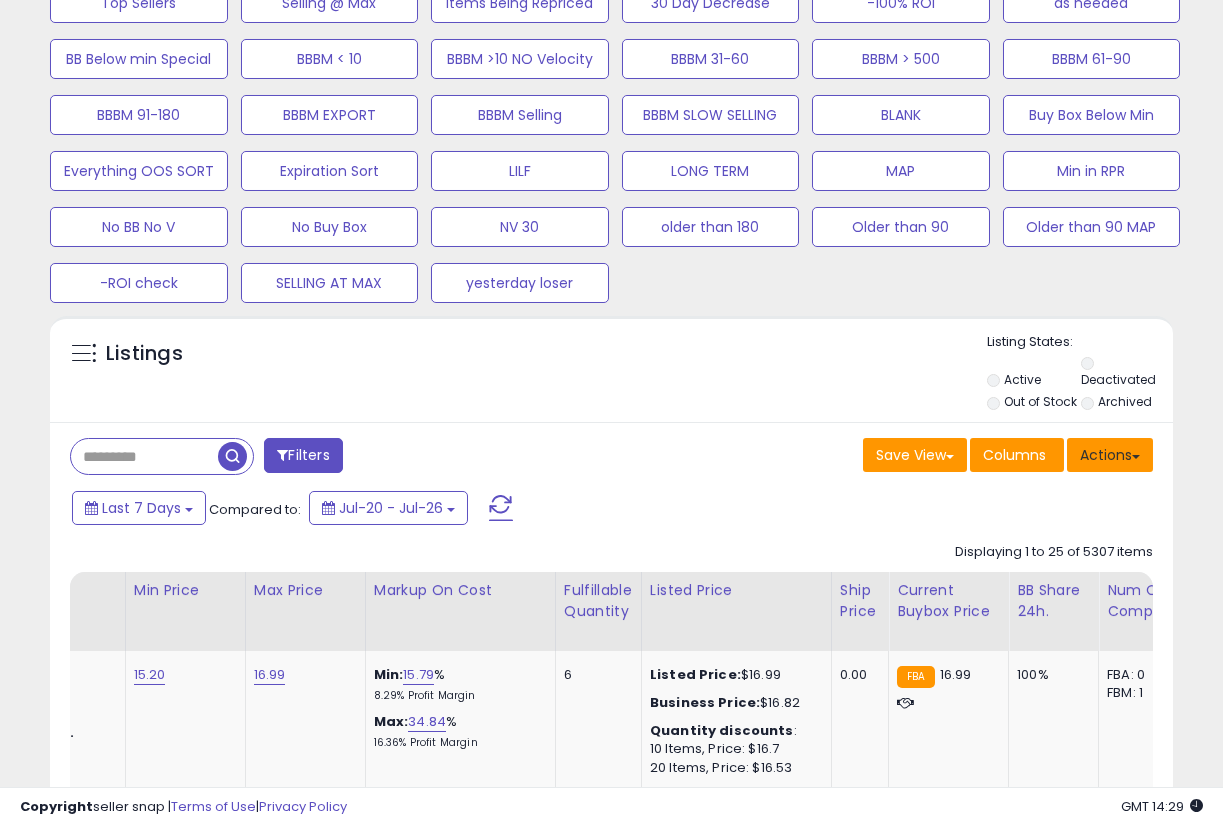 click on "Actions" at bounding box center (1110, 455) 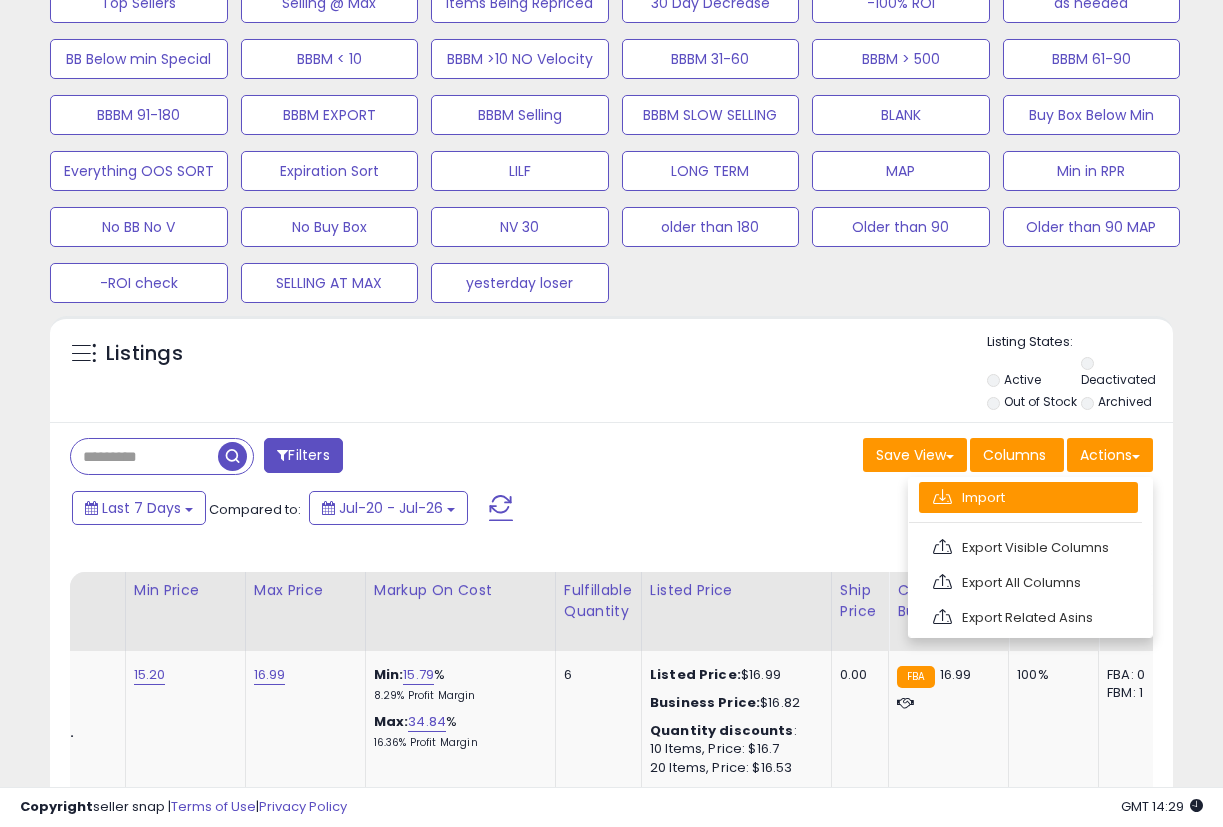 click on "Import" at bounding box center (1028, 497) 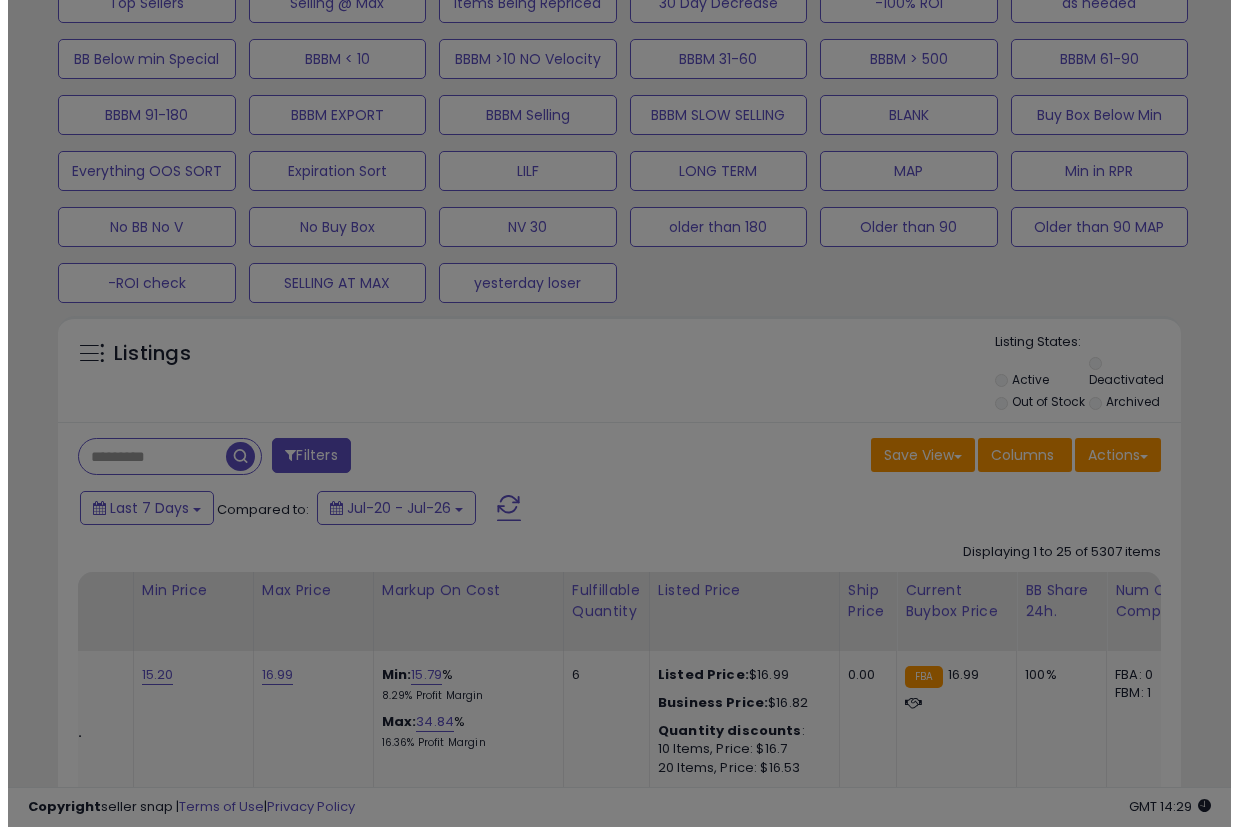 scroll, scrollTop: 999590, scrollLeft: 999341, axis: both 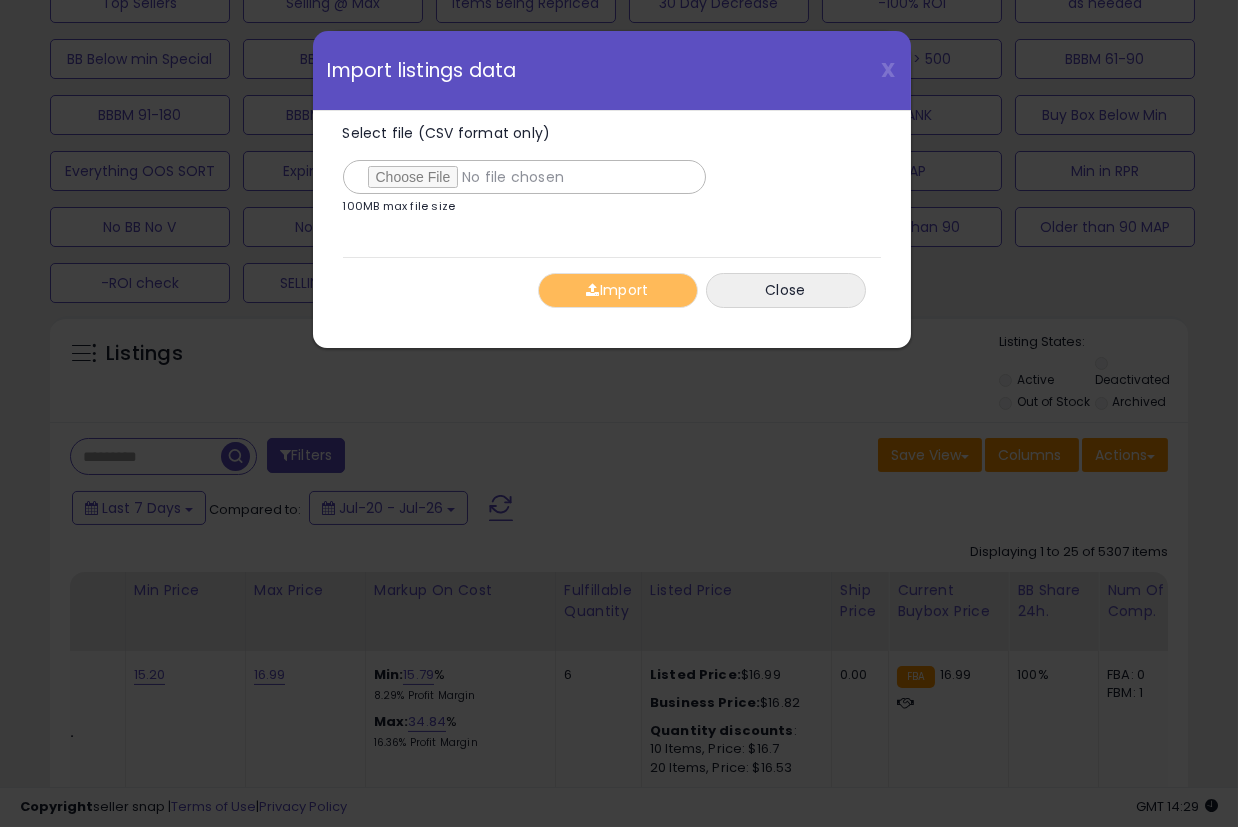 type on "**********" 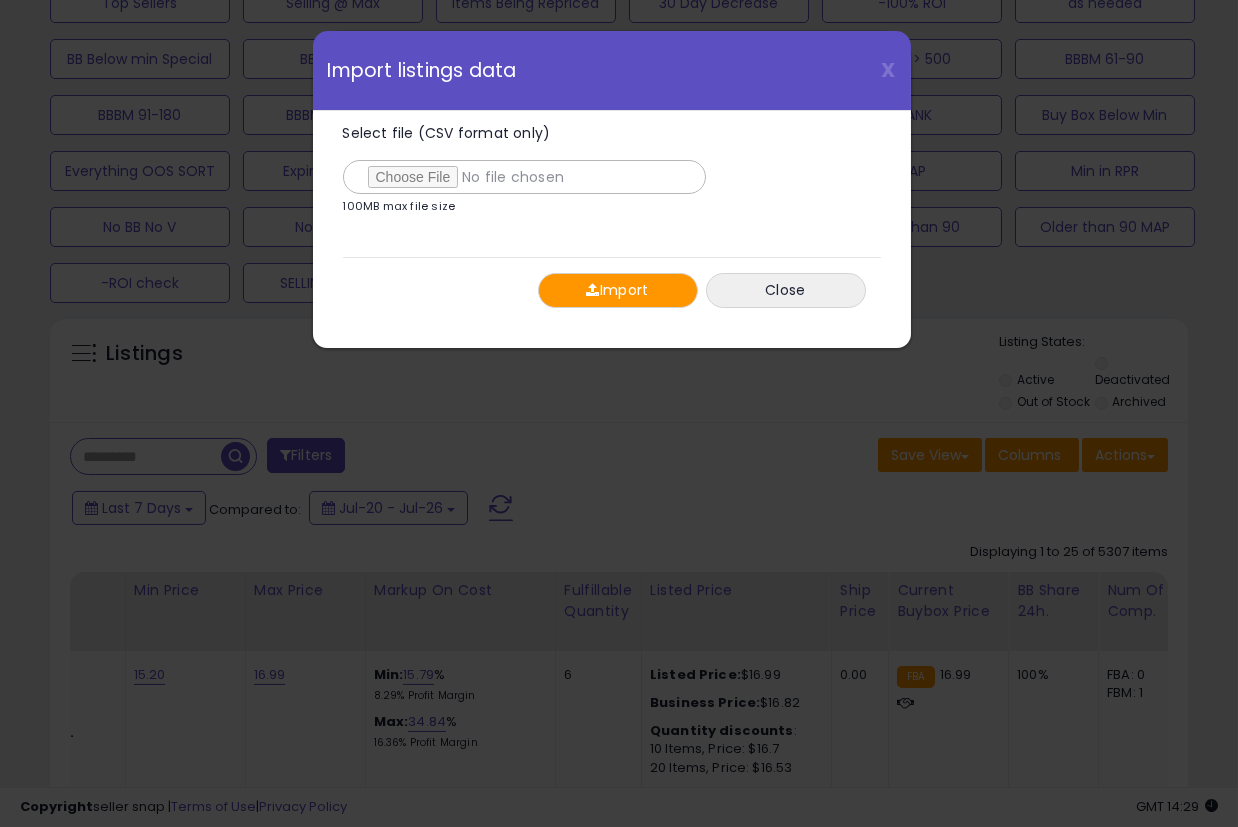 click on "Import" at bounding box center [618, 290] 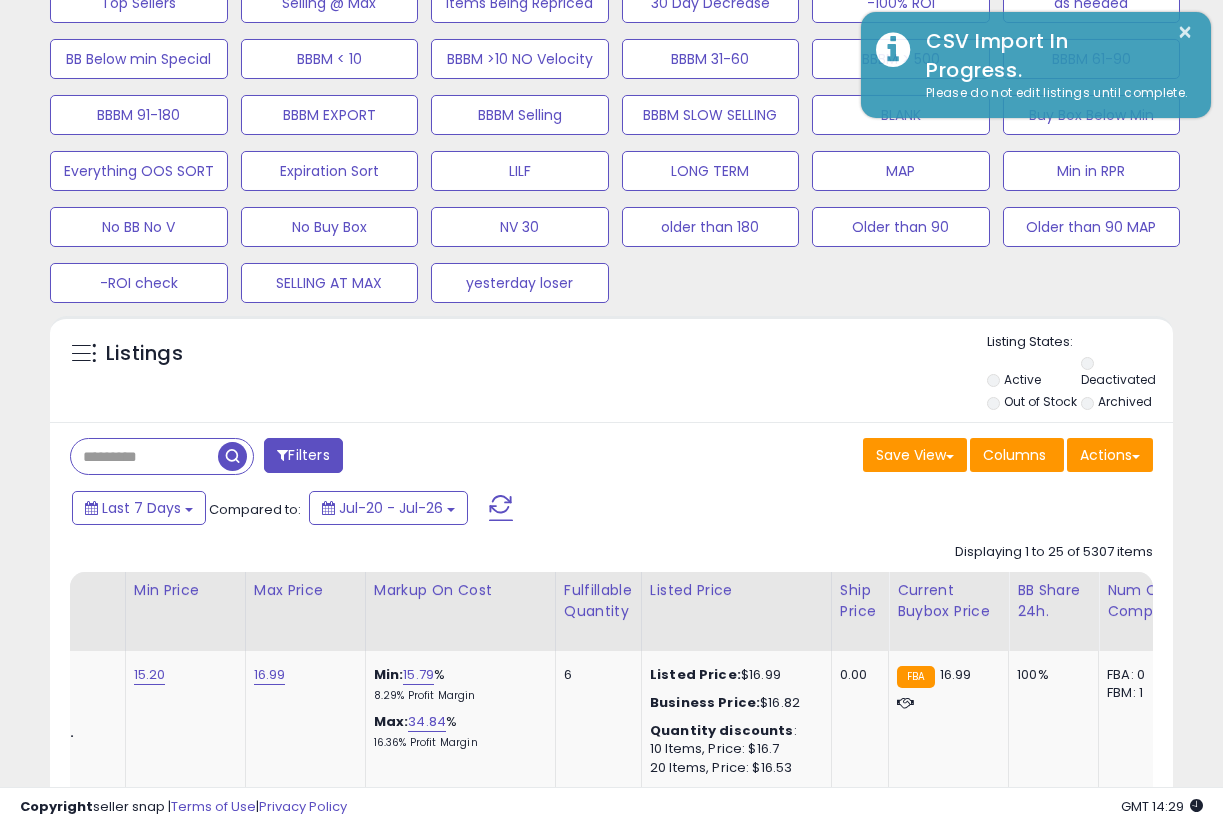 scroll, scrollTop: 410, scrollLeft: 648, axis: both 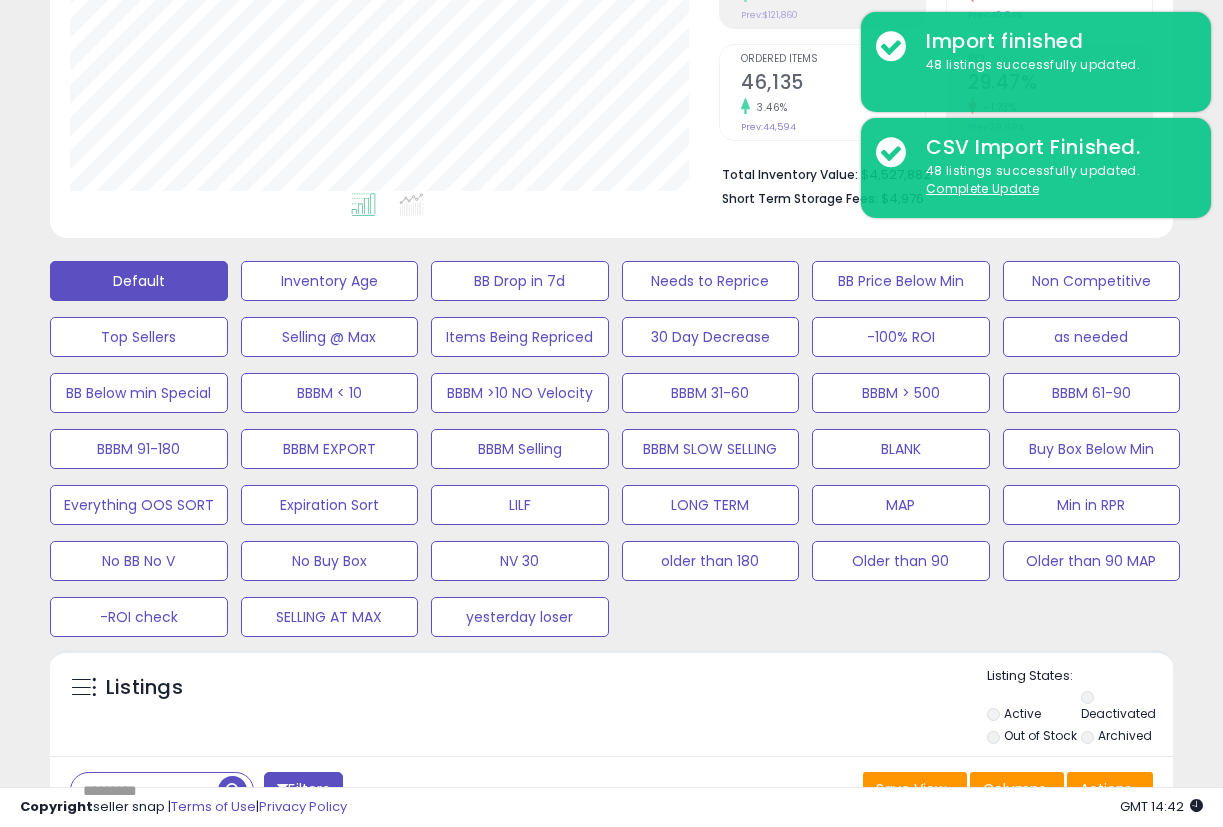 click on "Default
Inventory Age
BB Drop in 7d
Needs to Reprice
BB Price Below Min
Non Competitive
Top Sellers
Selling @ Max
Items Being Repriced
30 Day Decrease
-100% ROI
as needed
BB Below min Special
BLANK" at bounding box center (611, 444) 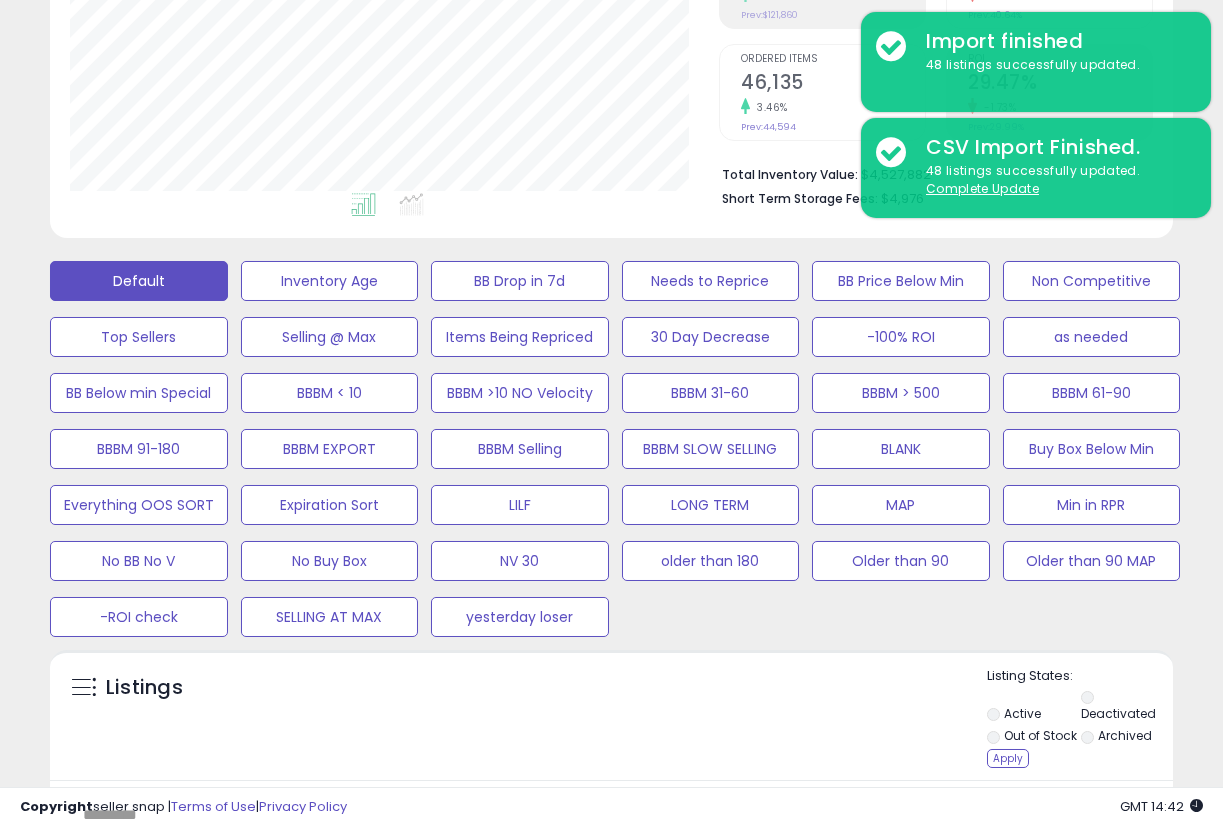 scroll, scrollTop: 734, scrollLeft: 0, axis: vertical 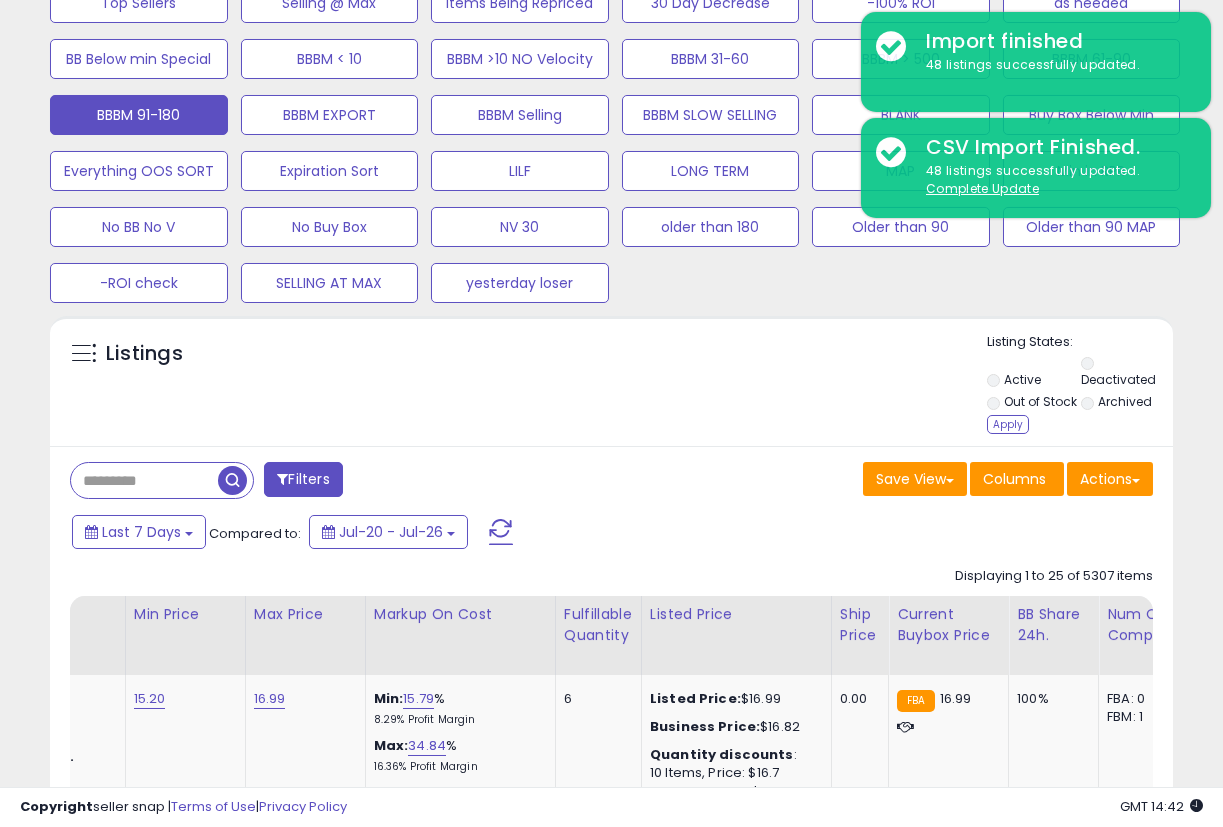 click on "Apply" at bounding box center [1008, 424] 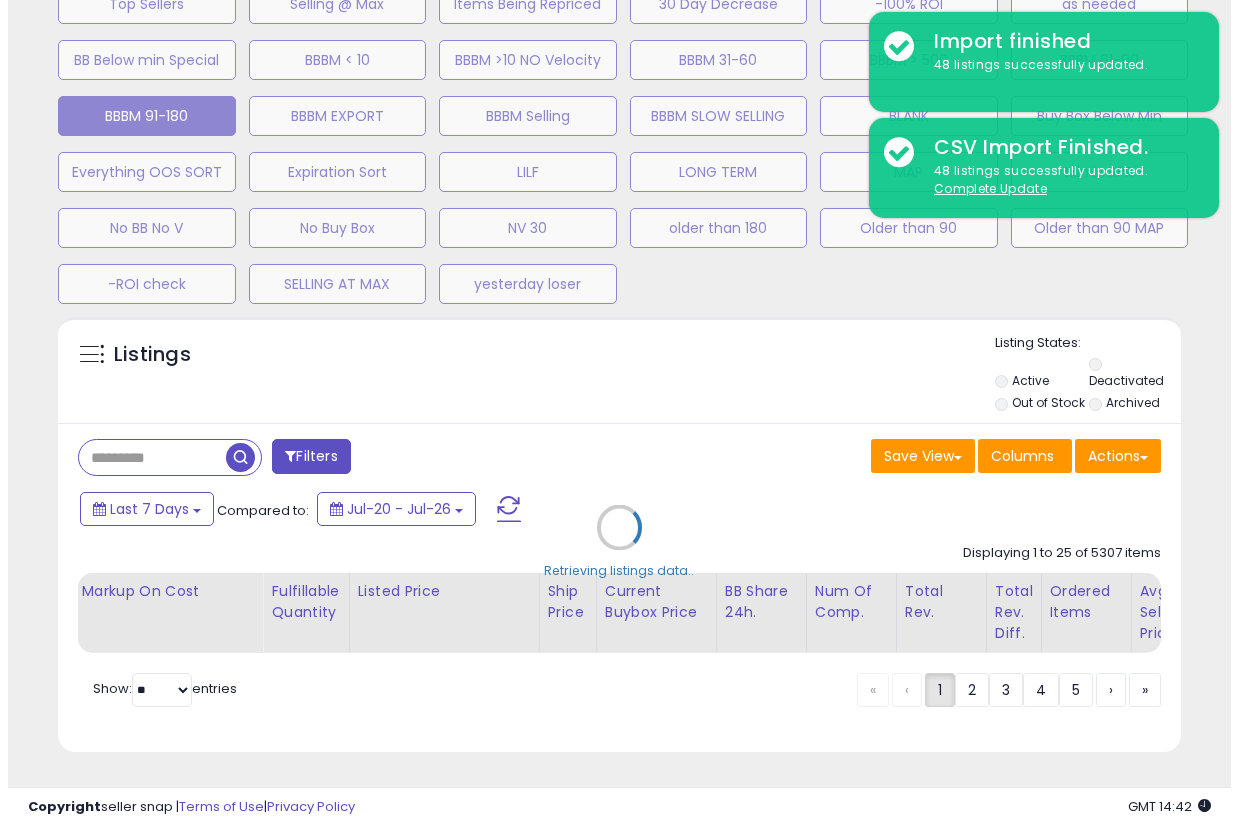 scroll, scrollTop: 733, scrollLeft: 0, axis: vertical 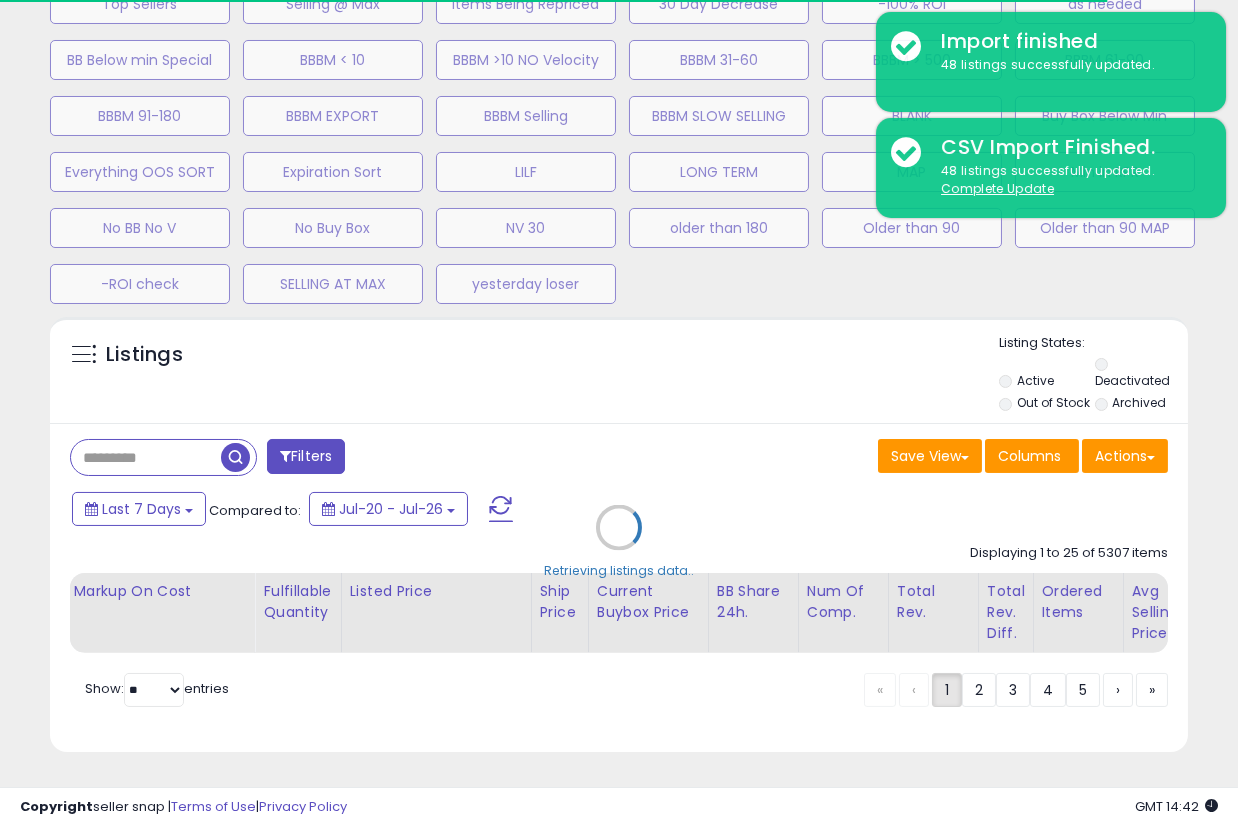 click on "Retrieving listings data.." at bounding box center [619, 542] 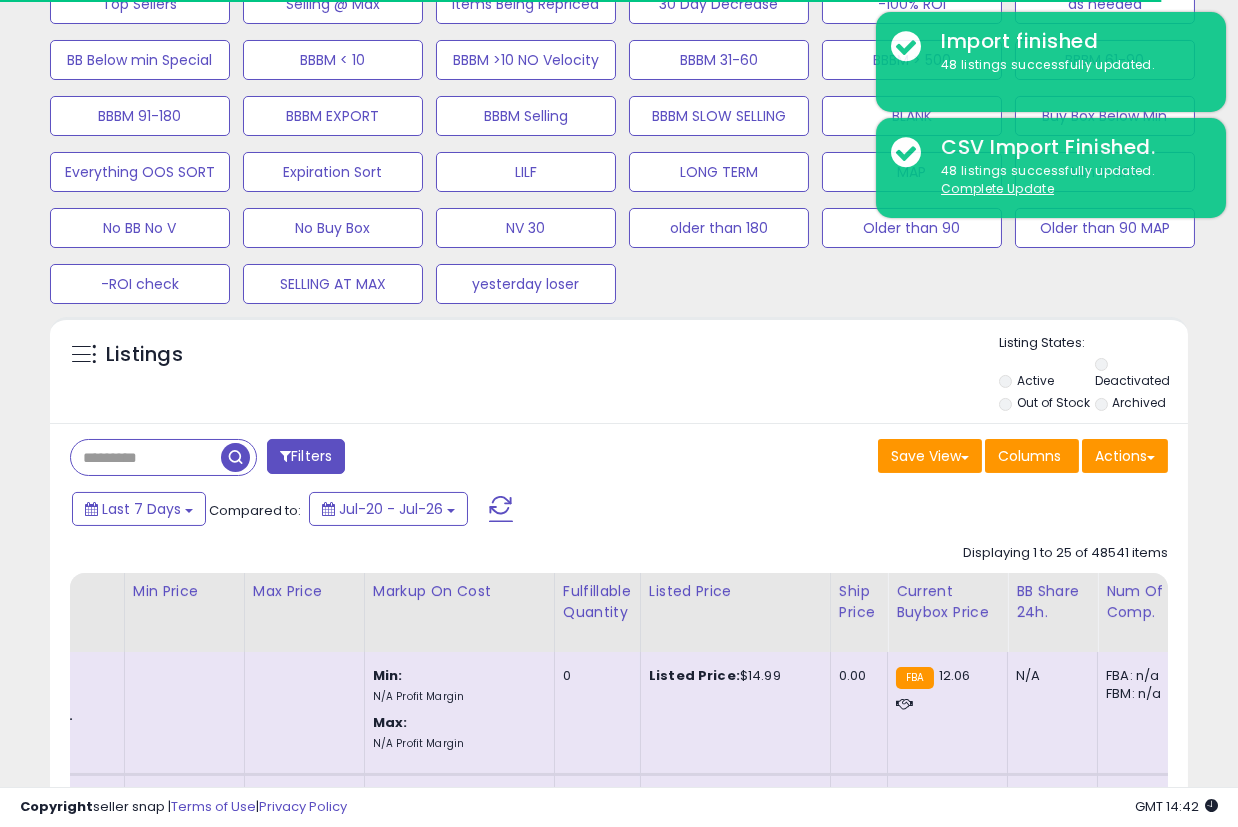 click on "Retrieving listings data.." at bounding box center [619, 2357] 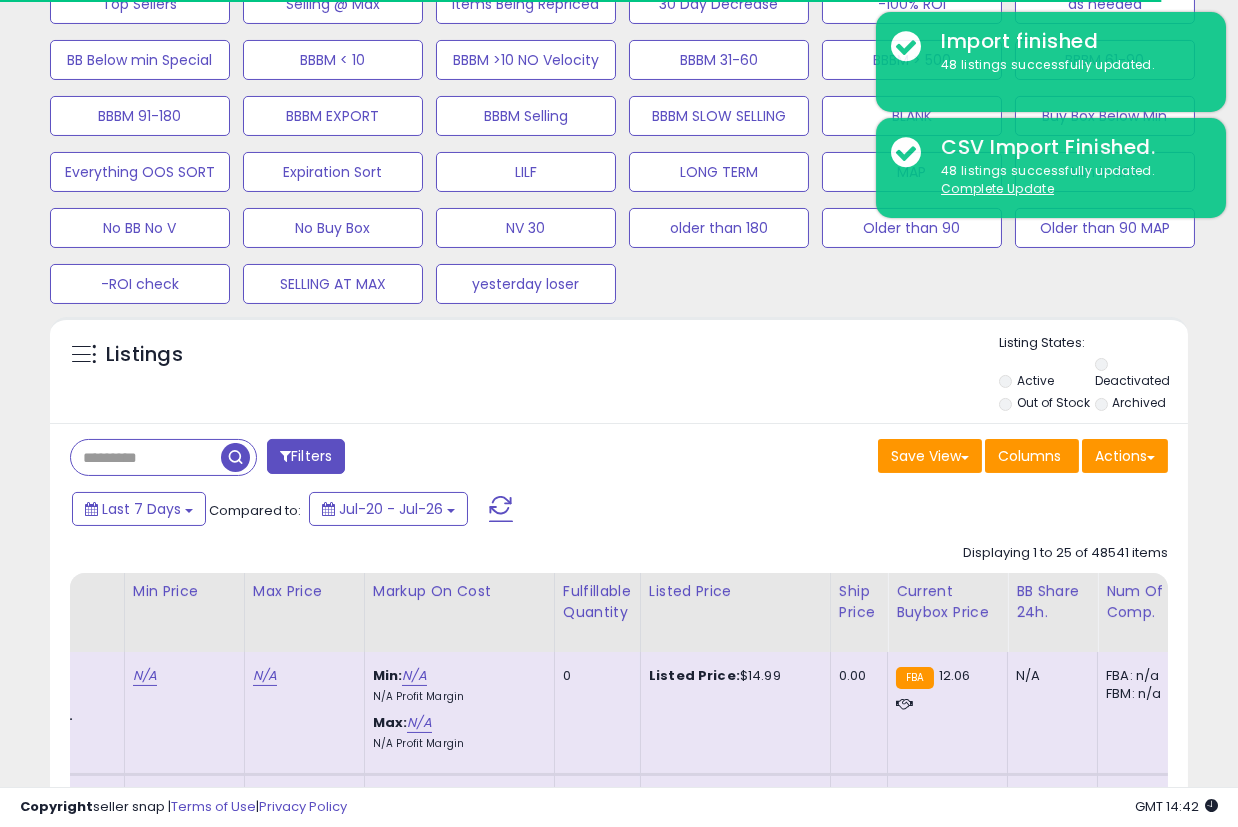 click at bounding box center [146, 457] 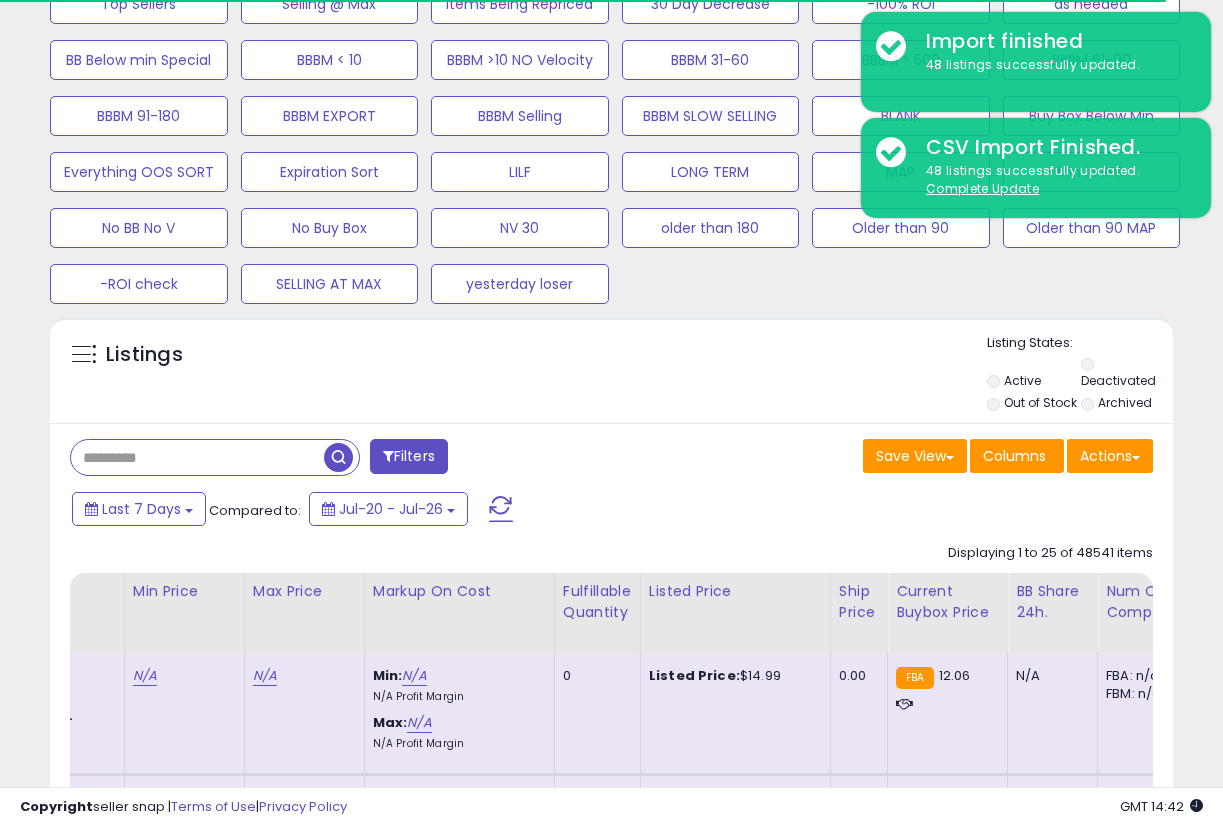 scroll, scrollTop: 410, scrollLeft: 648, axis: both 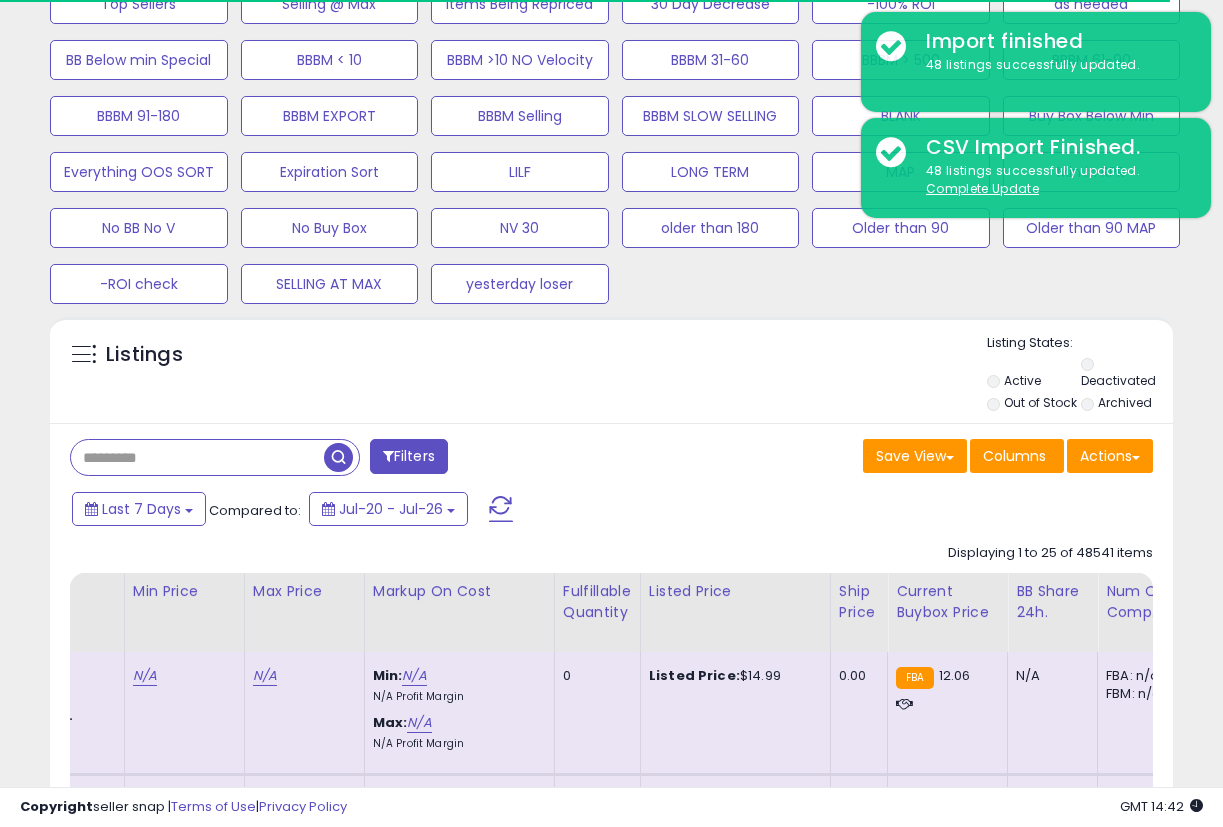 paste on "**********" 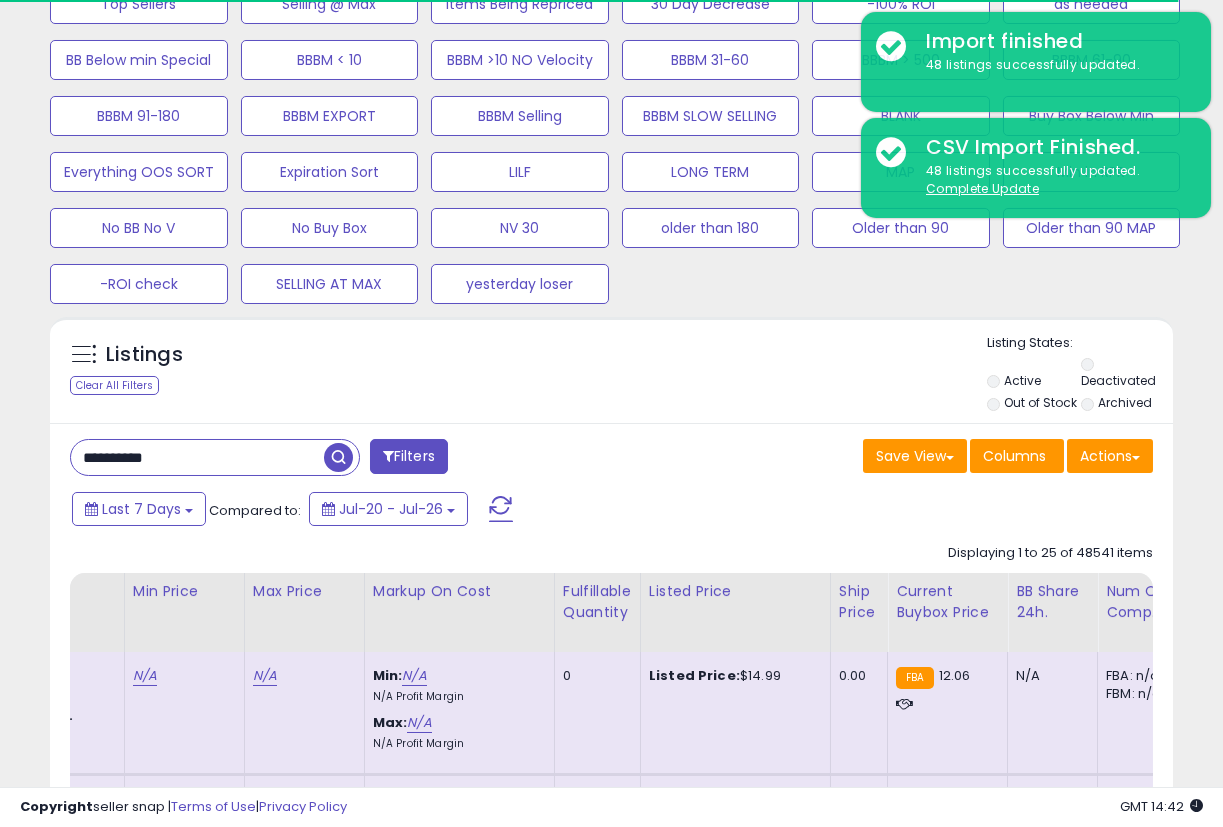 type on "**********" 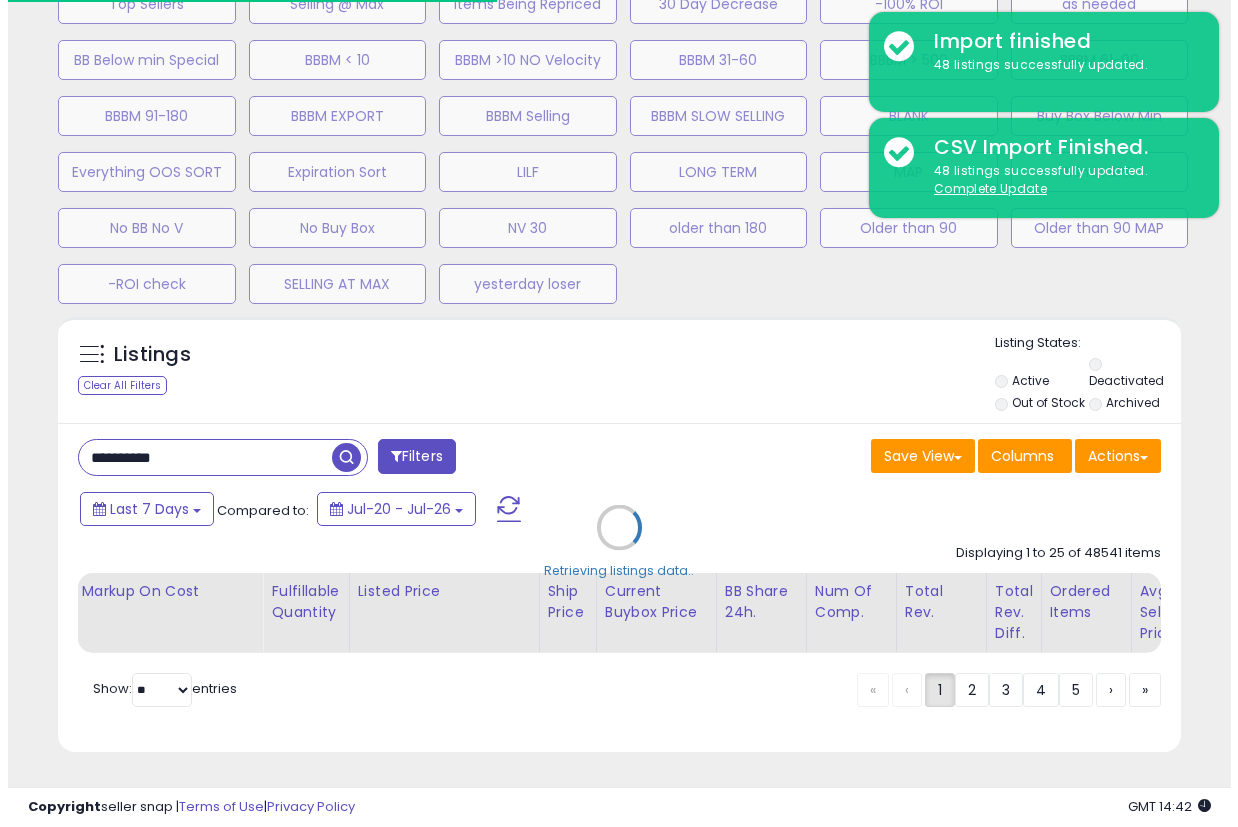 scroll, scrollTop: 999590, scrollLeft: 999341, axis: both 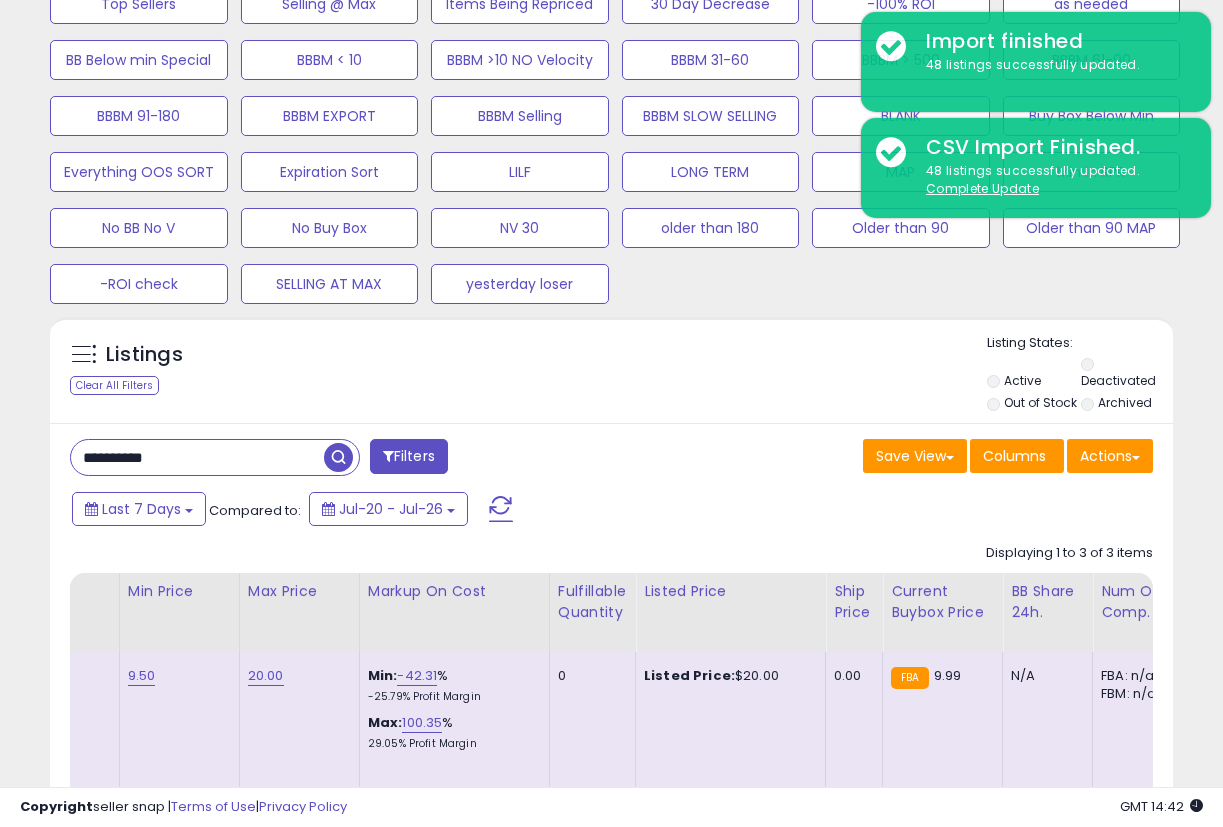 click on "Listings
Clear All Filters" at bounding box center [611, 370] 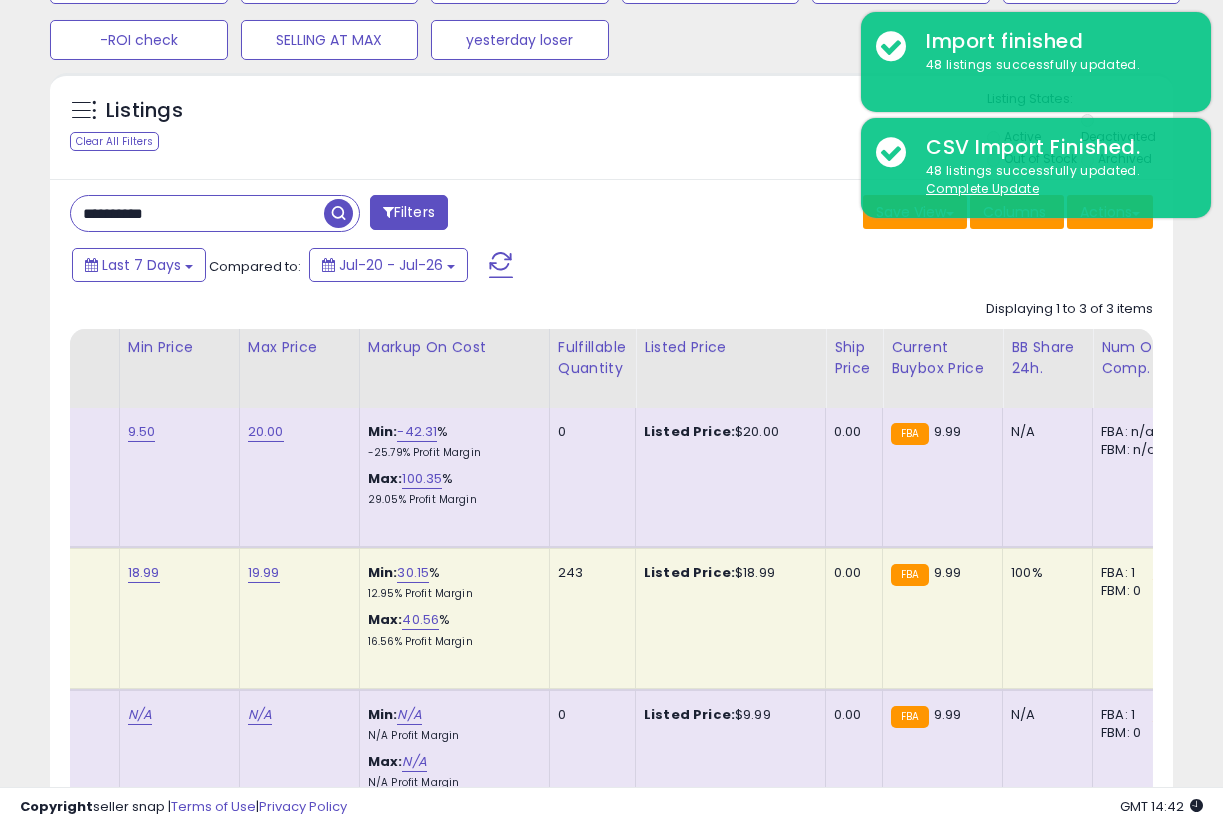 scroll, scrollTop: 1136, scrollLeft: 0, axis: vertical 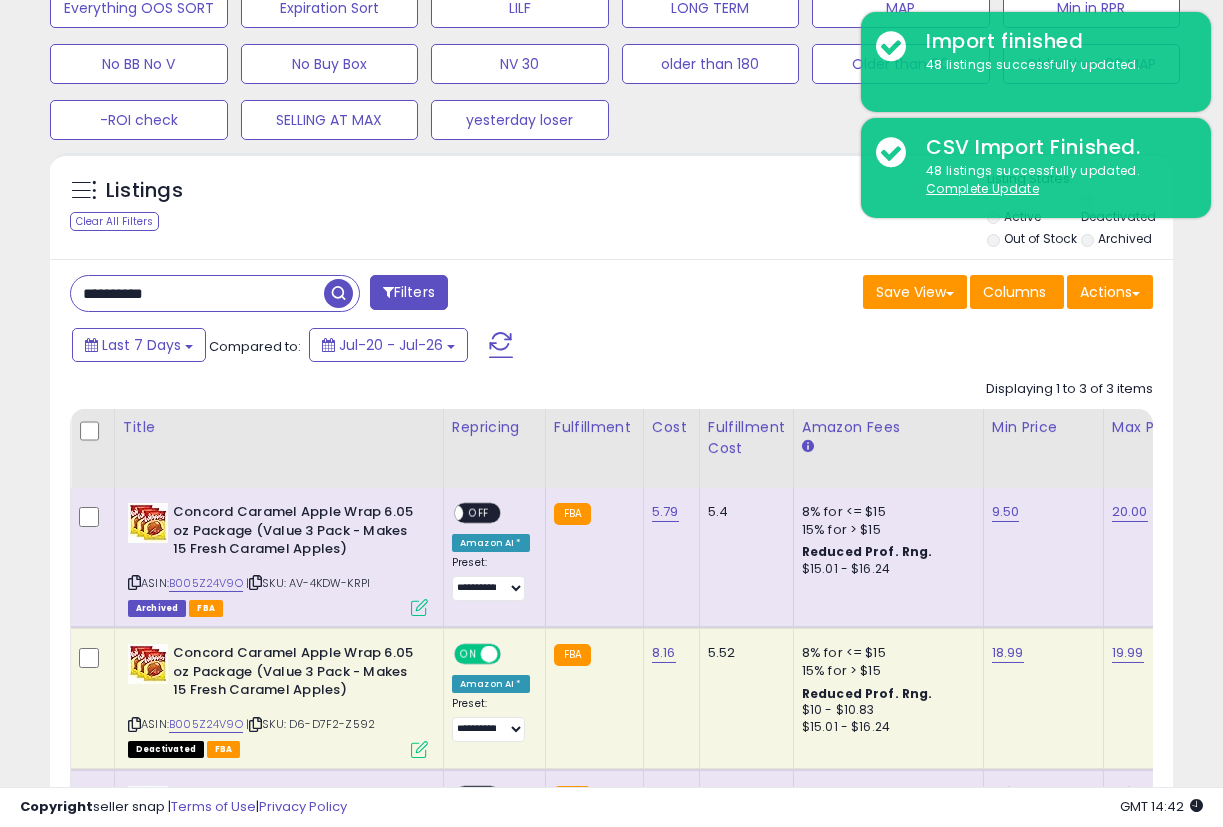 click on "Last 7 Days
Compared to:
Jul-20 - Jul-26" at bounding box center [608, 347] 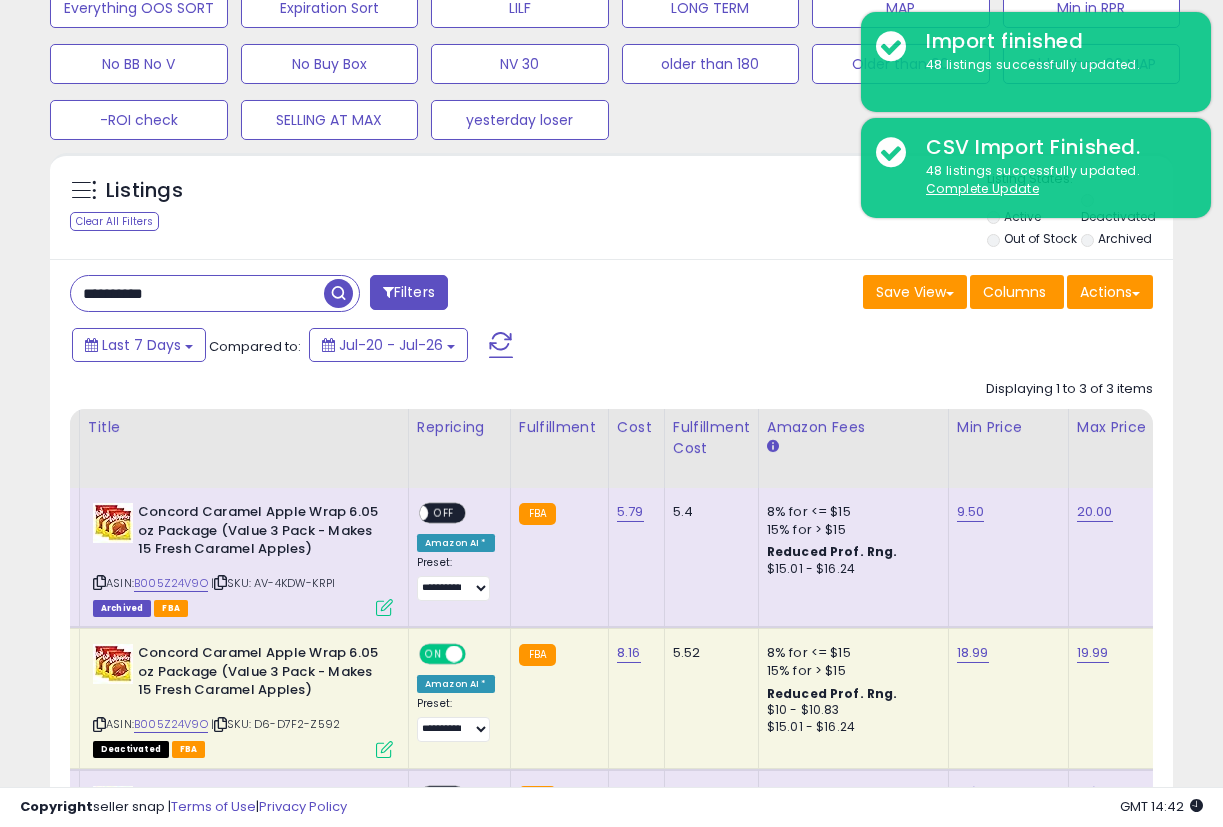 scroll, scrollTop: 0, scrollLeft: 51, axis: horizontal 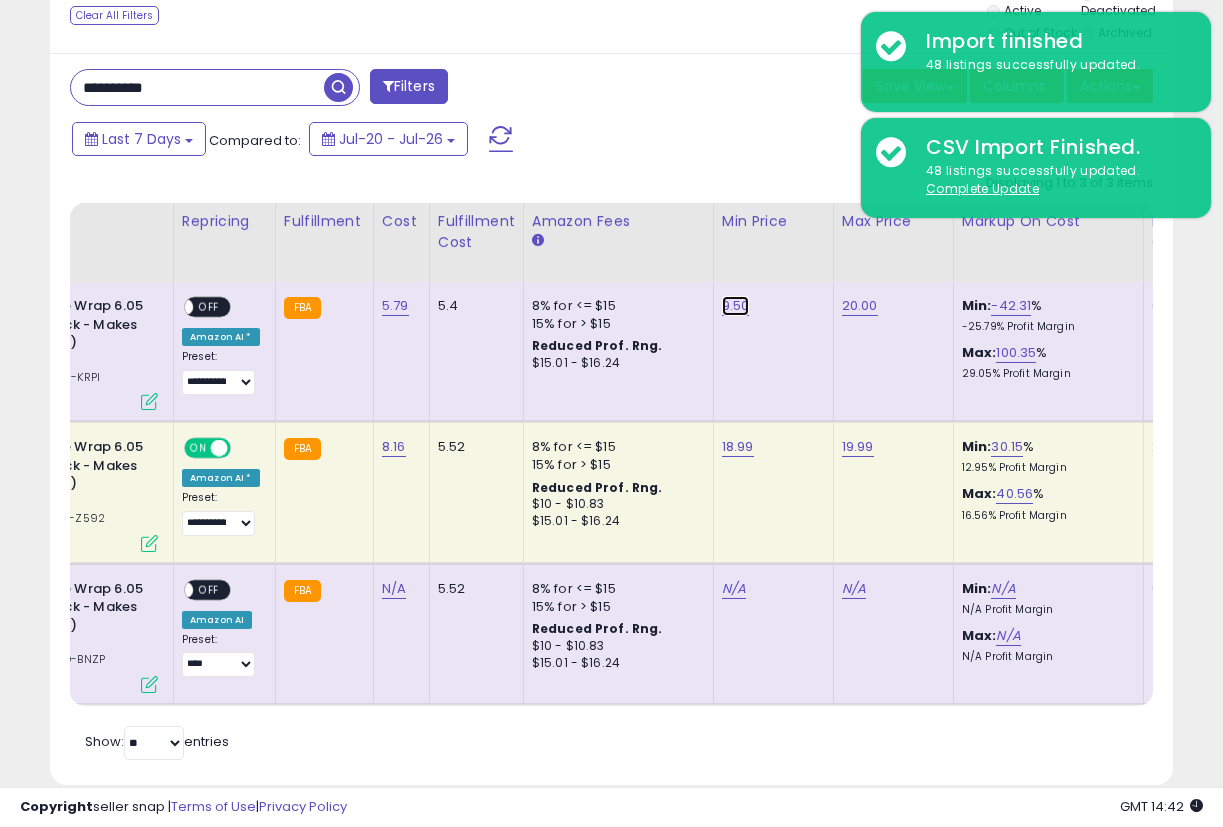 click on "9.50" at bounding box center [736, 306] 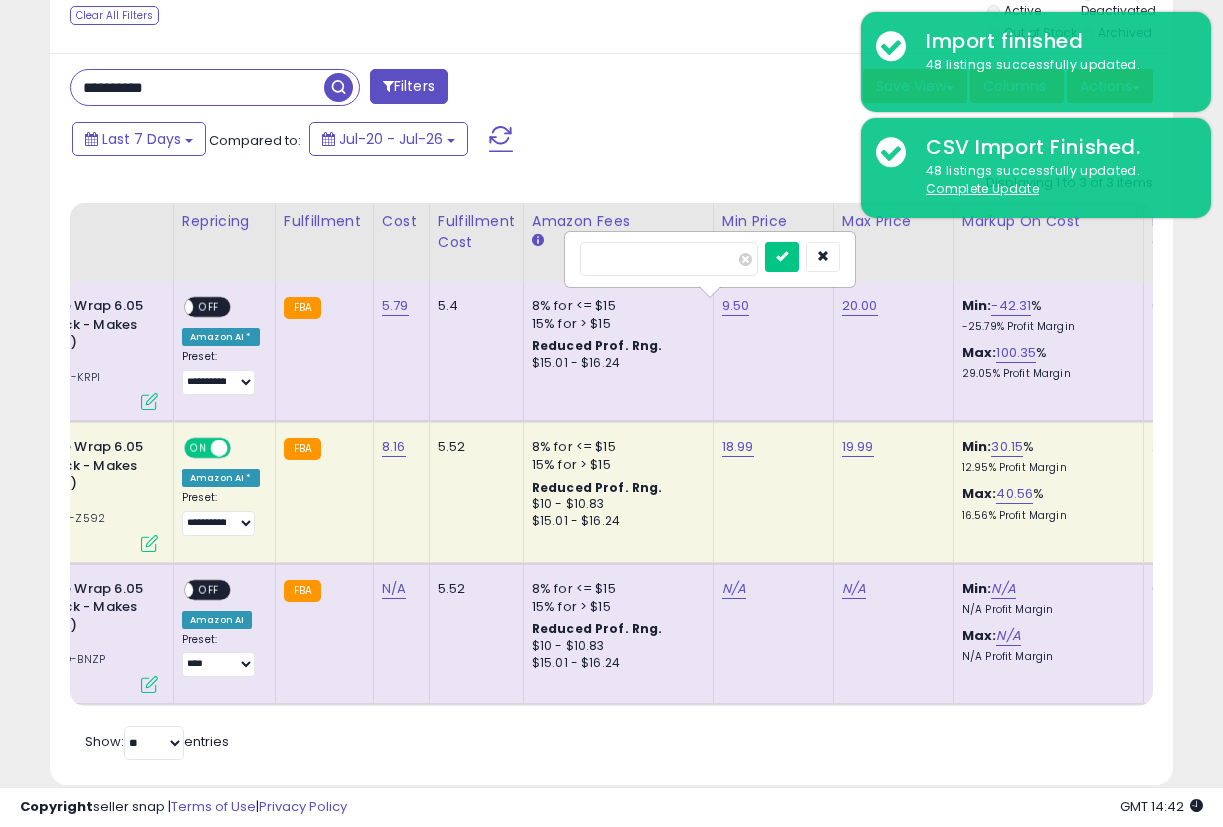 drag, startPoint x: 630, startPoint y: 248, endPoint x: 576, endPoint y: 251, distance: 54.08327 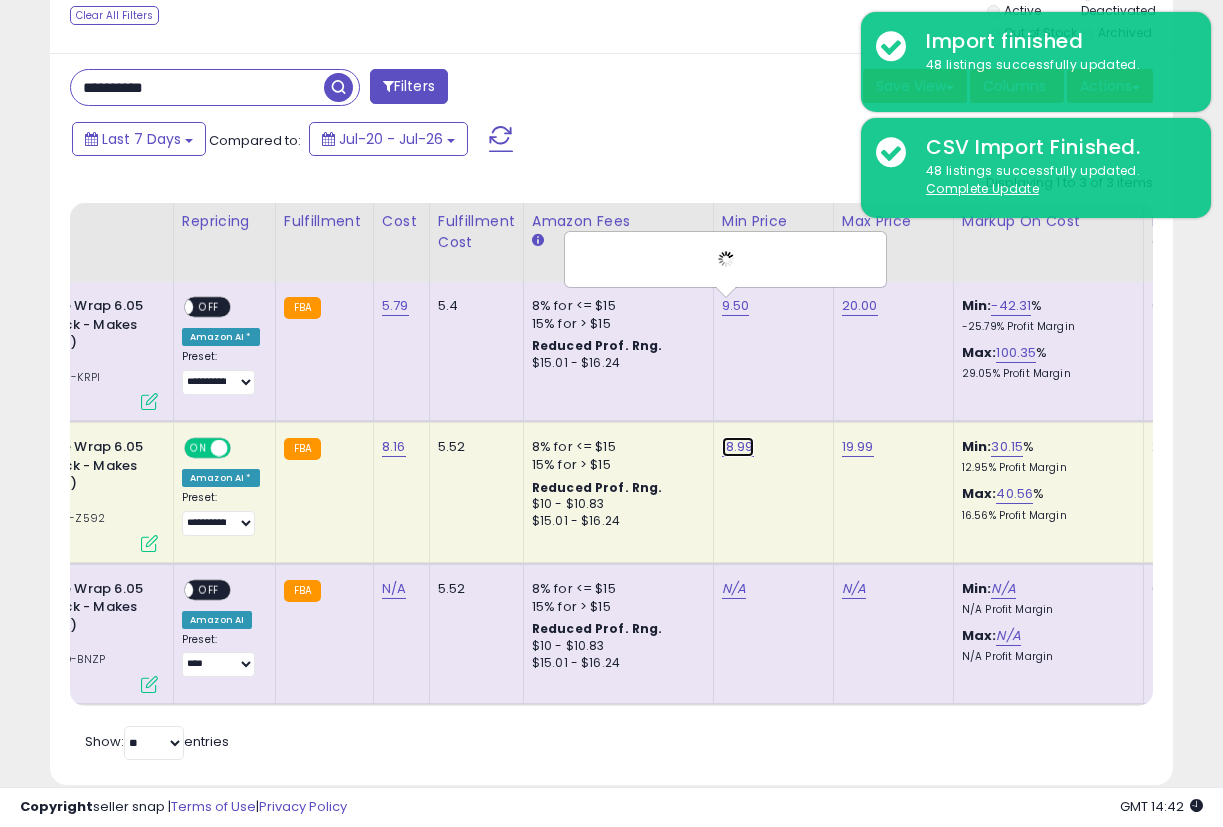 click on "18.99" at bounding box center [738, 447] 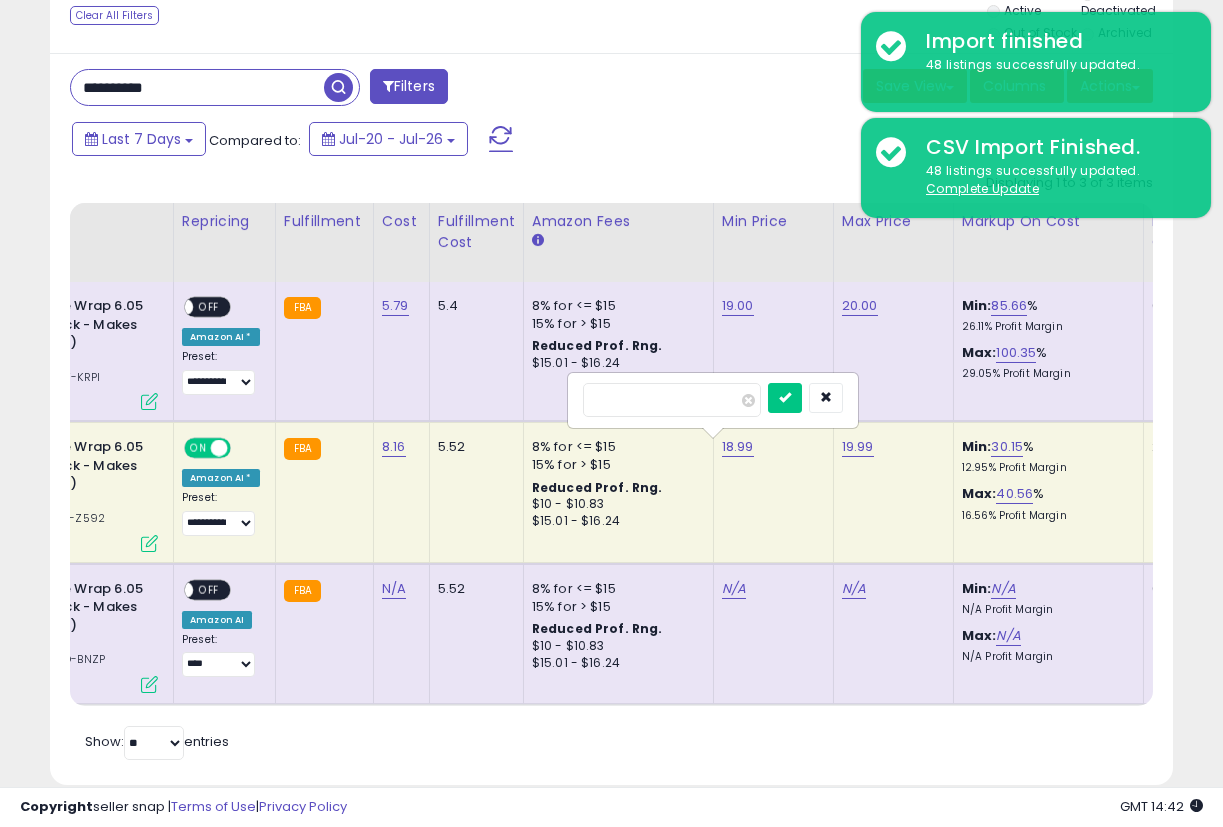 drag, startPoint x: 666, startPoint y: 405, endPoint x: 617, endPoint y: 381, distance: 54.56189 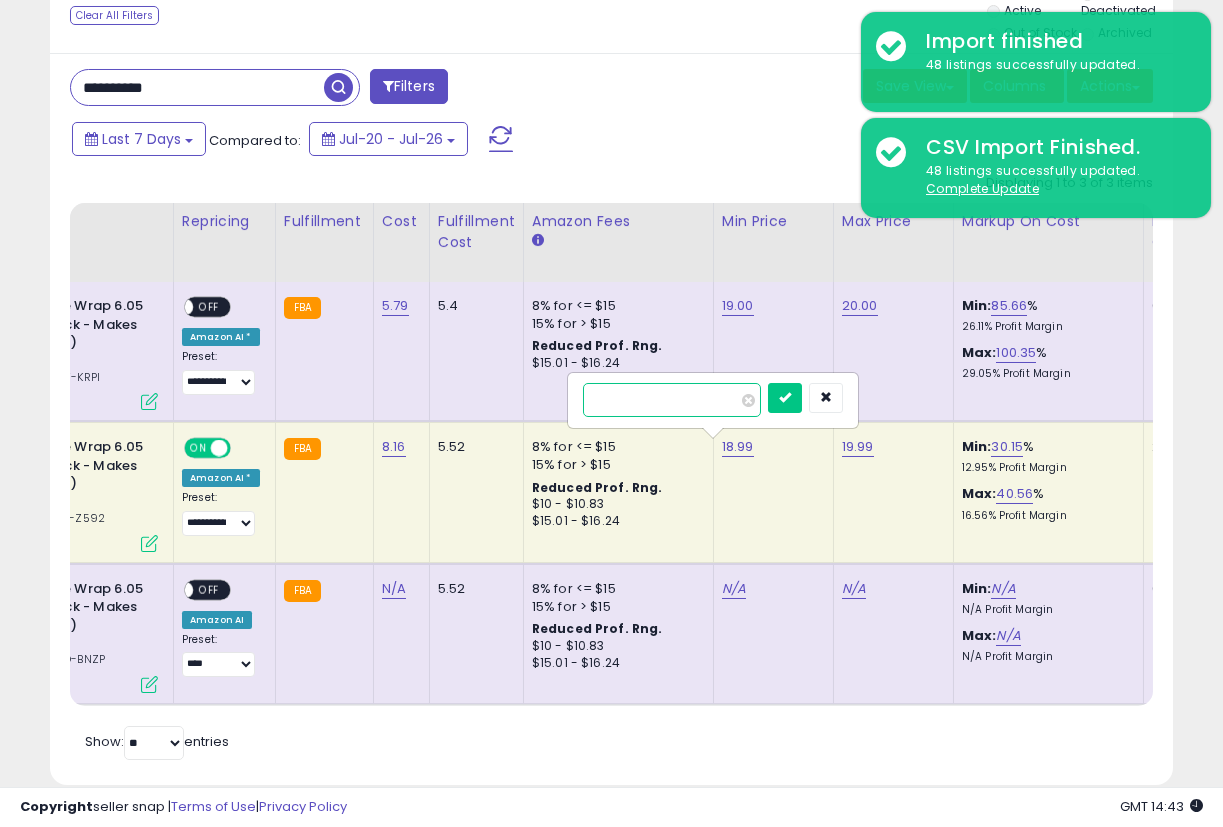 click on "*****" at bounding box center [672, 400] 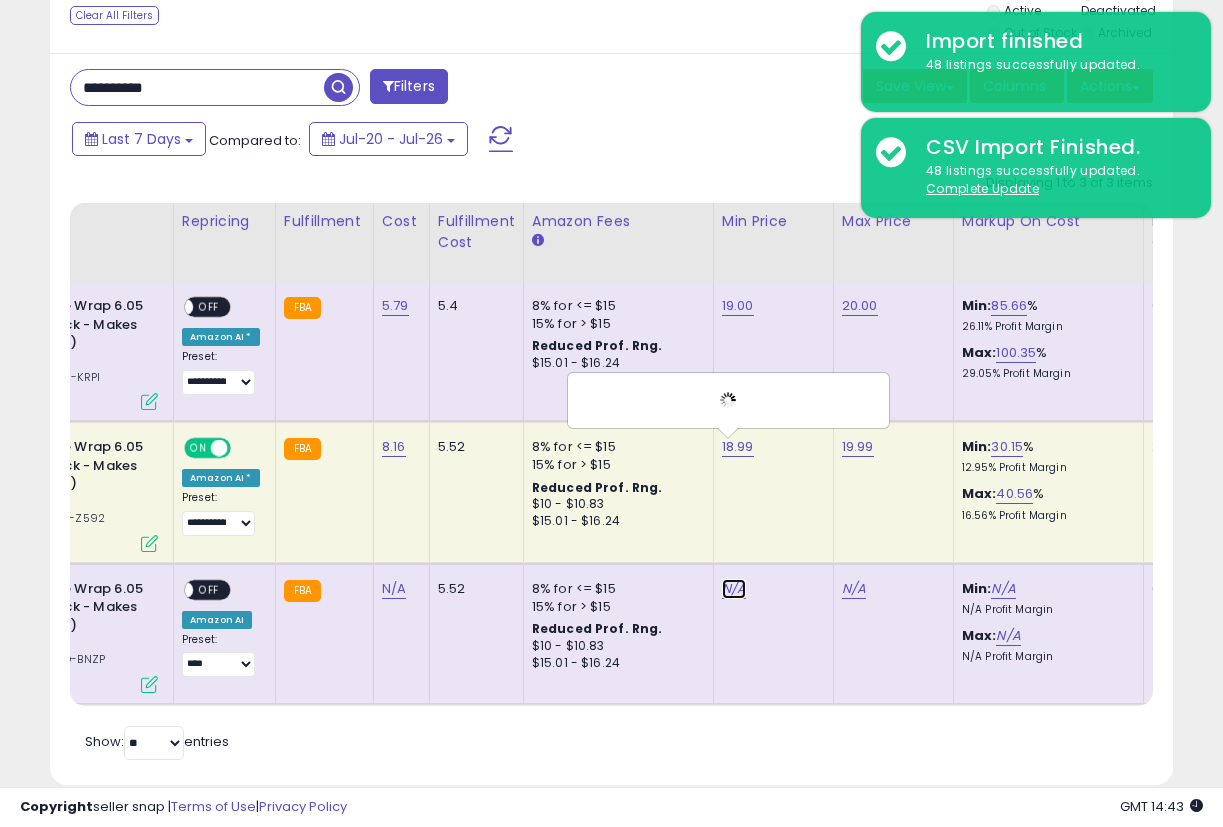 click on "N/A" at bounding box center [734, 589] 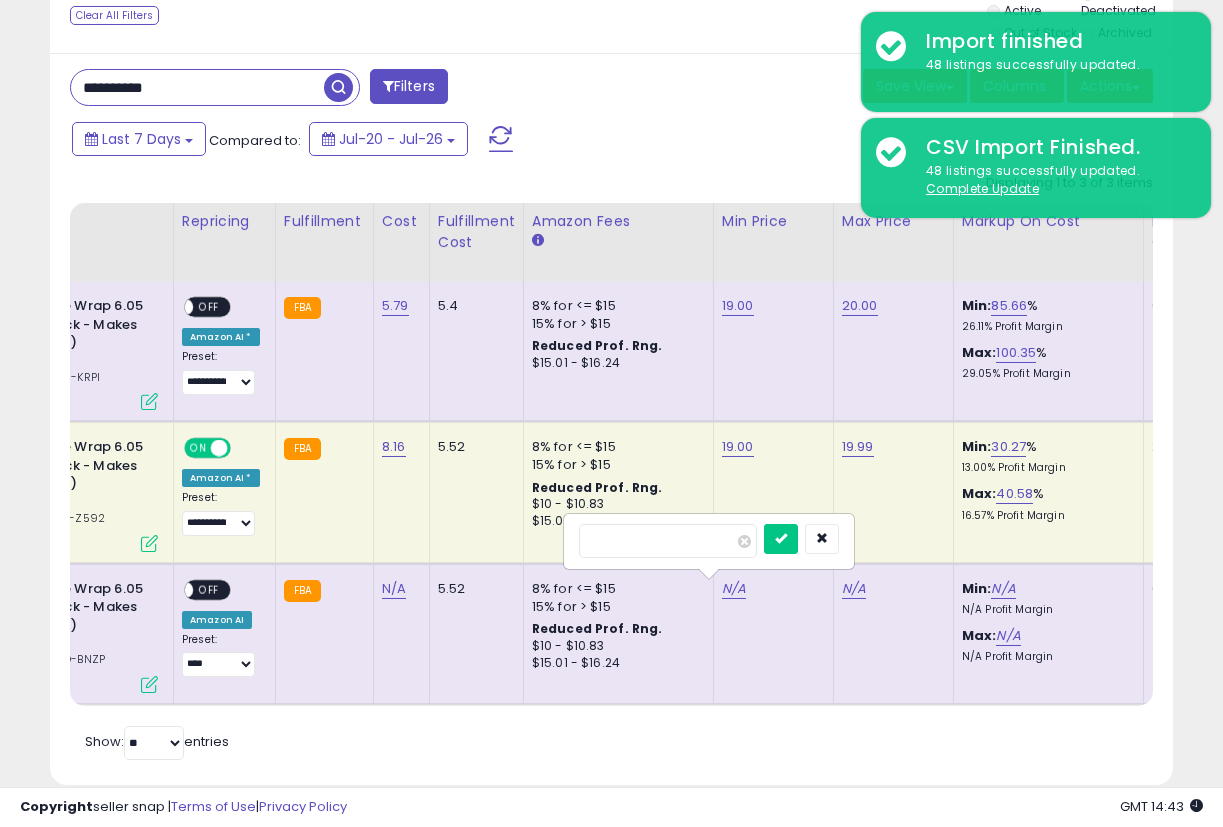 drag, startPoint x: 656, startPoint y: 502, endPoint x: 635, endPoint y: 513, distance: 23.70654 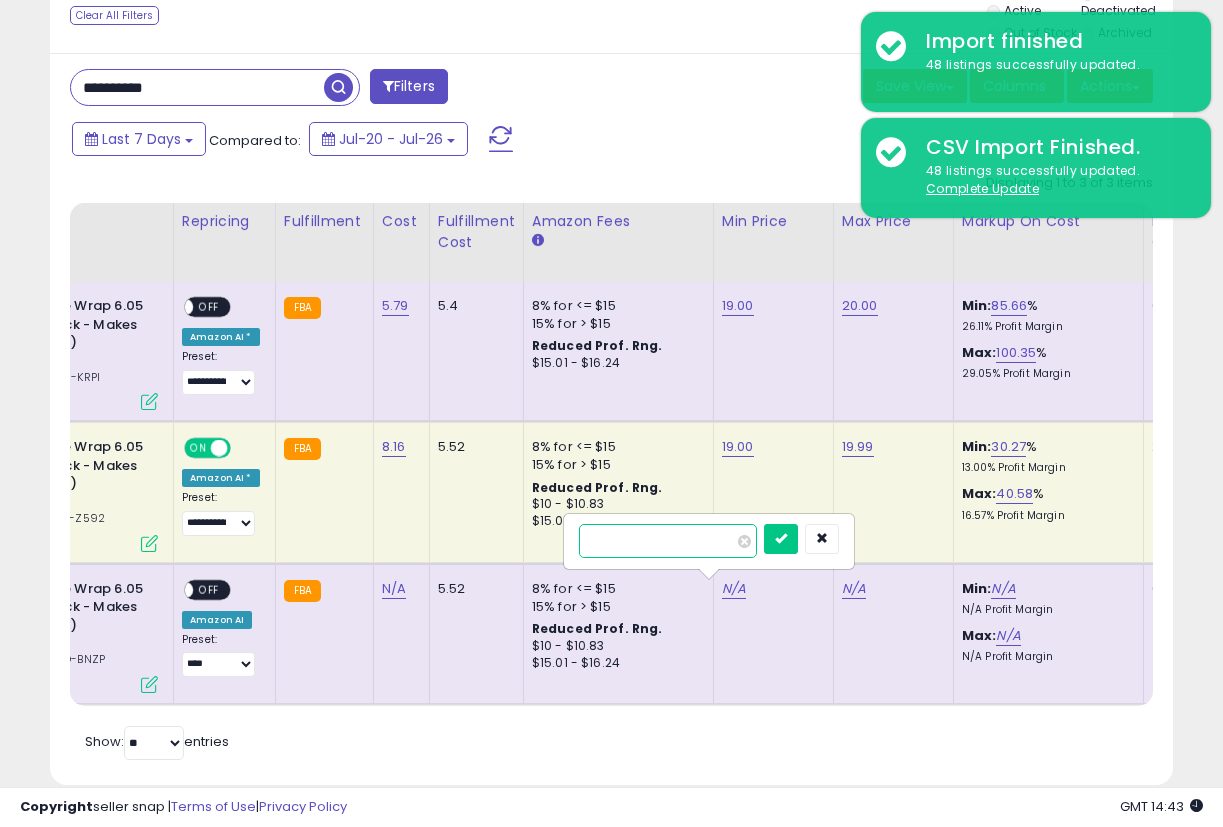 click at bounding box center [668, 541] 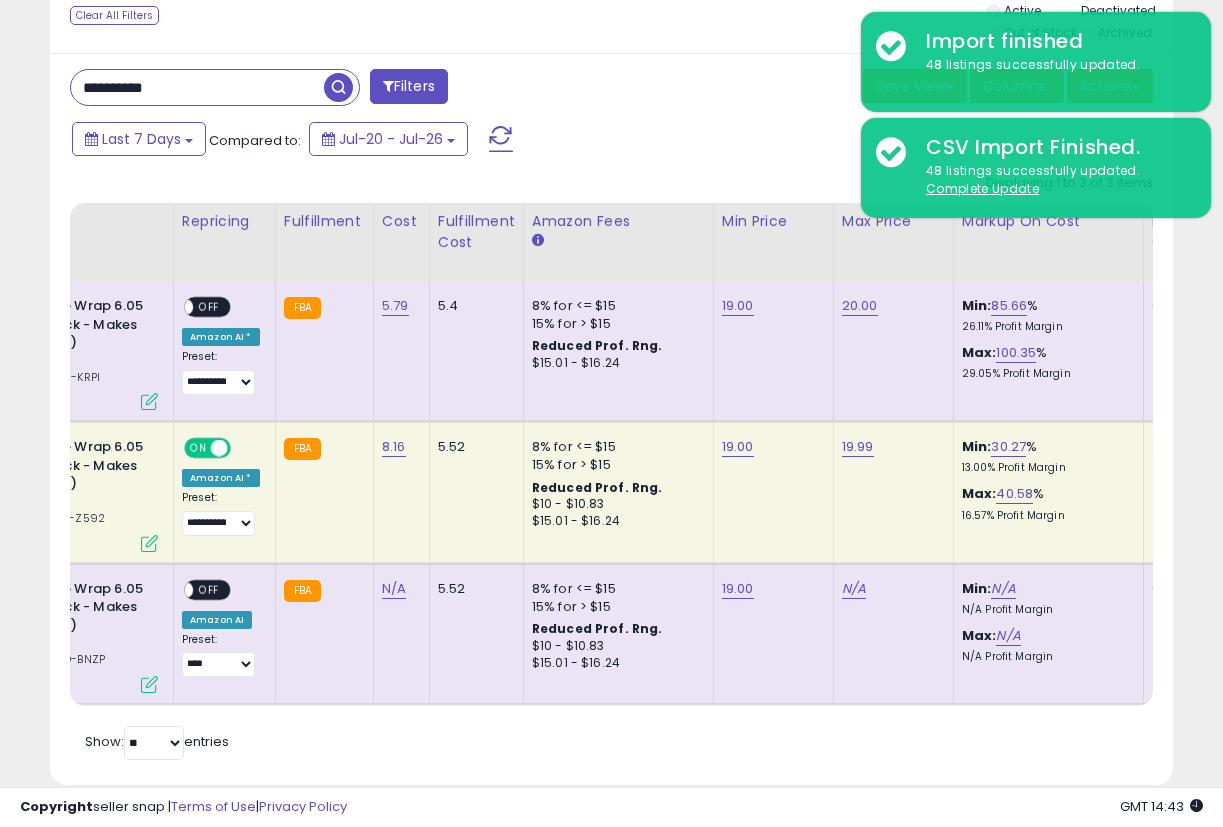 drag, startPoint x: 975, startPoint y: 747, endPoint x: 907, endPoint y: 622, distance: 142.29898 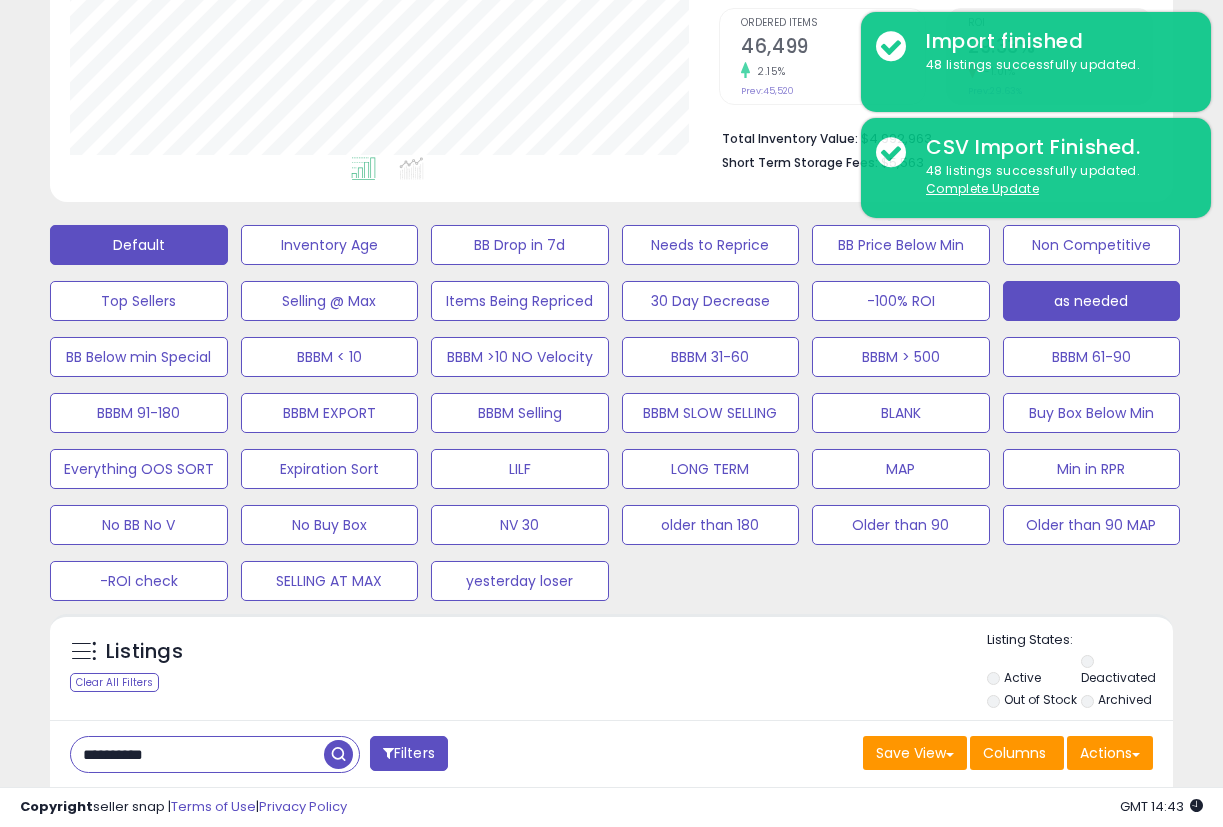 click on "as needed" at bounding box center (330, 245) 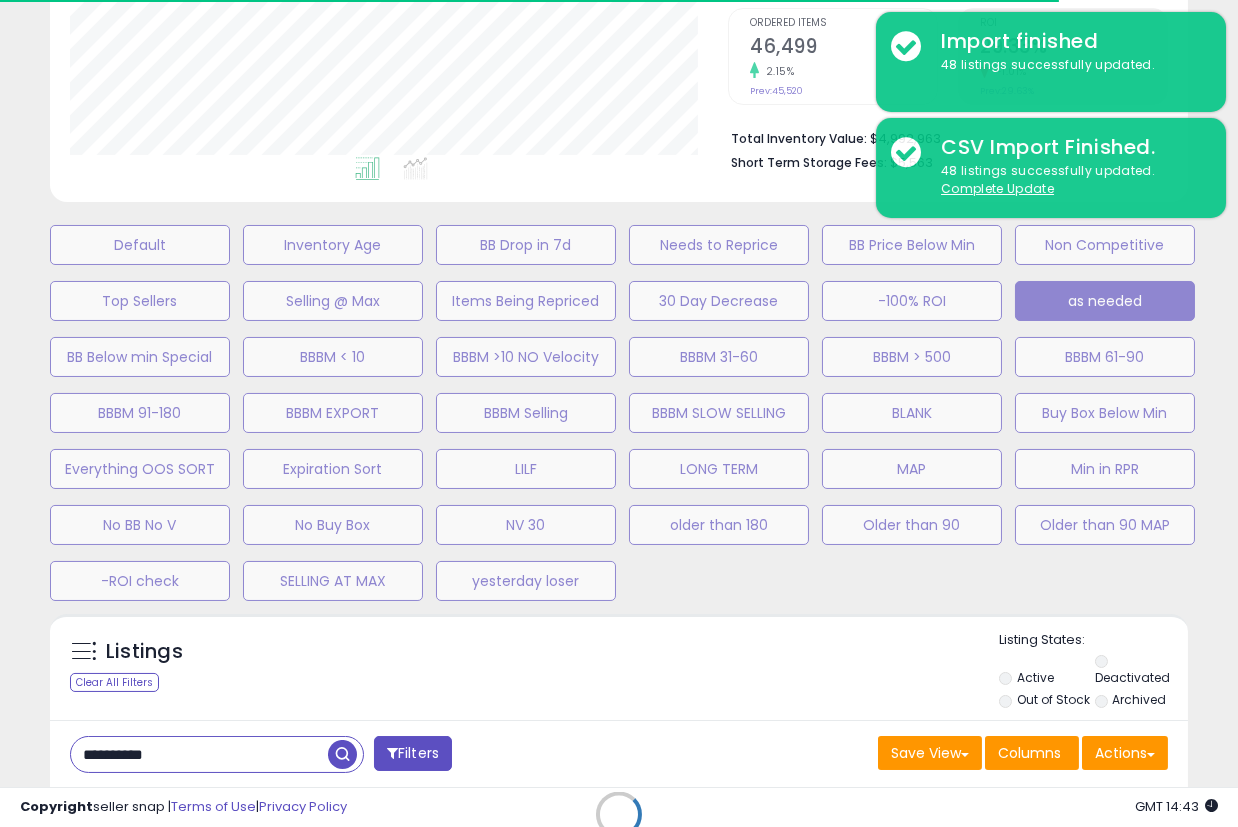 type 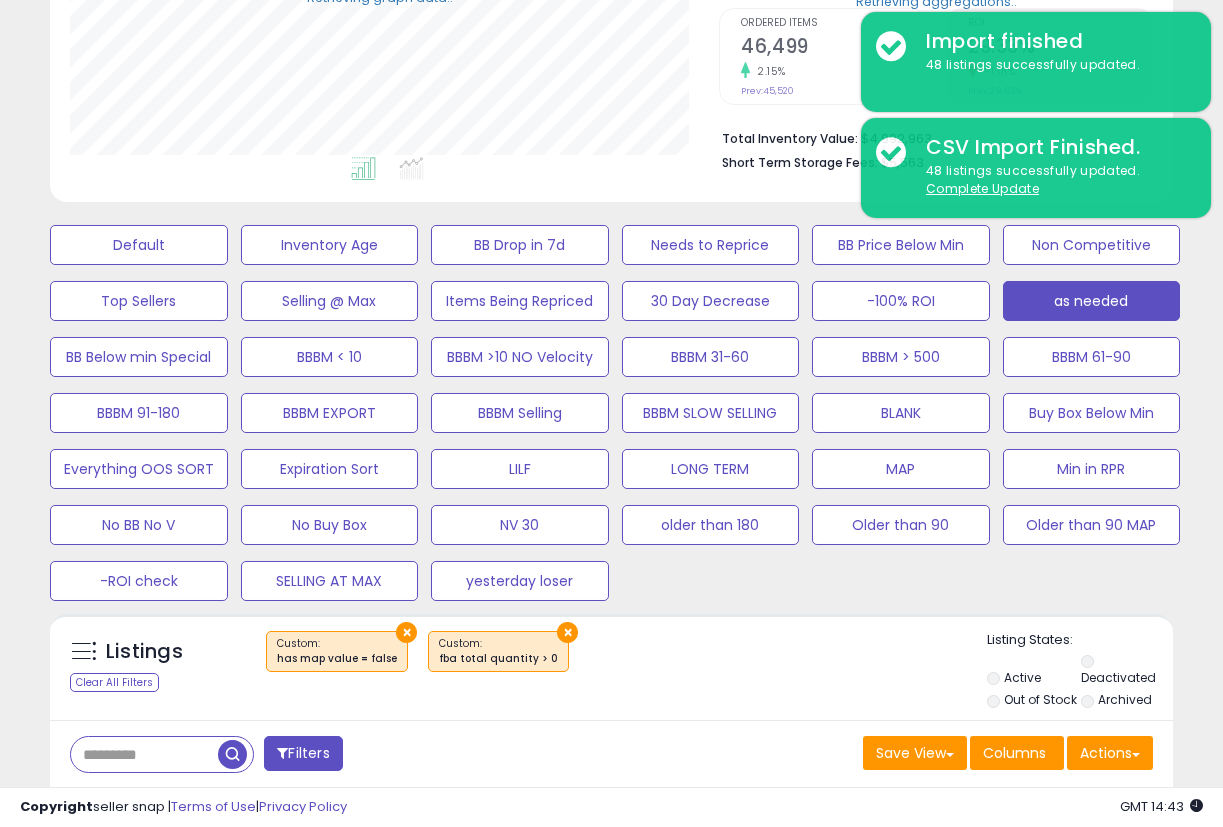 scroll, scrollTop: 410, scrollLeft: 648, axis: both 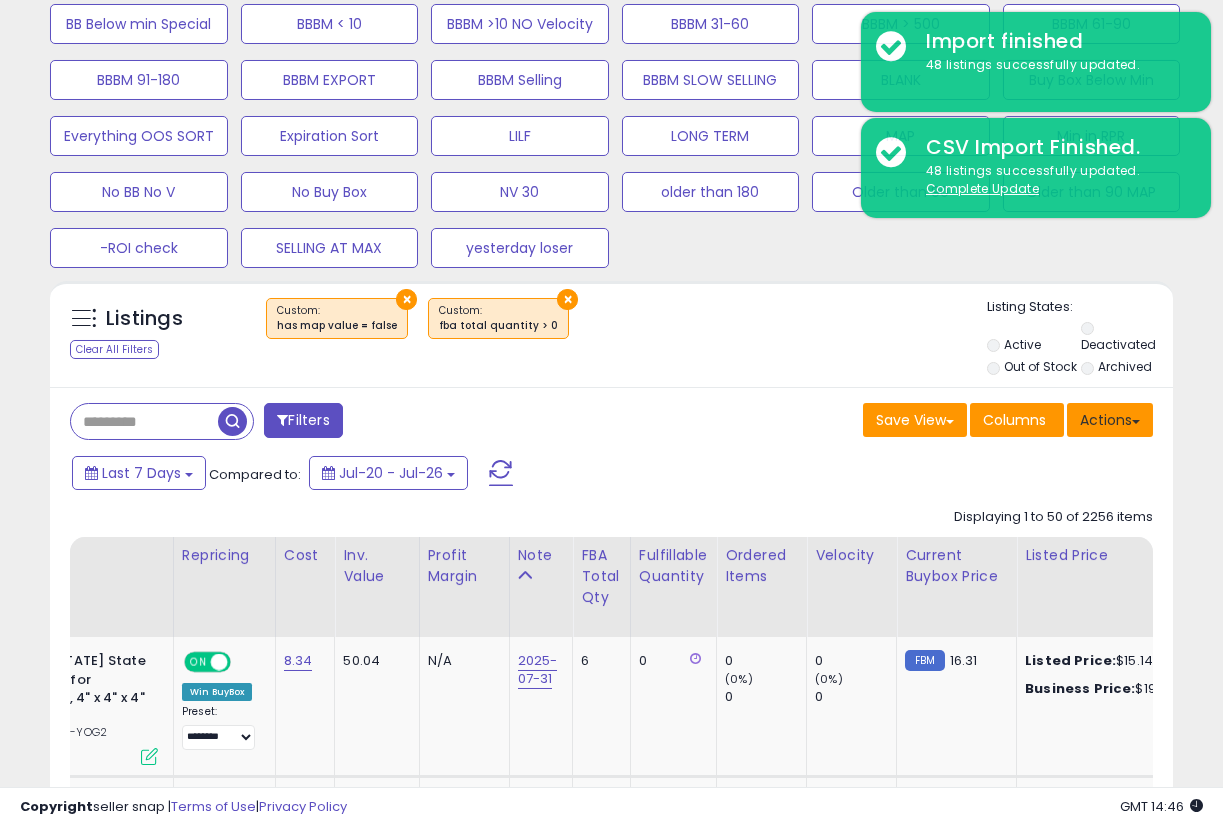 click on "Actions" at bounding box center (1110, 420) 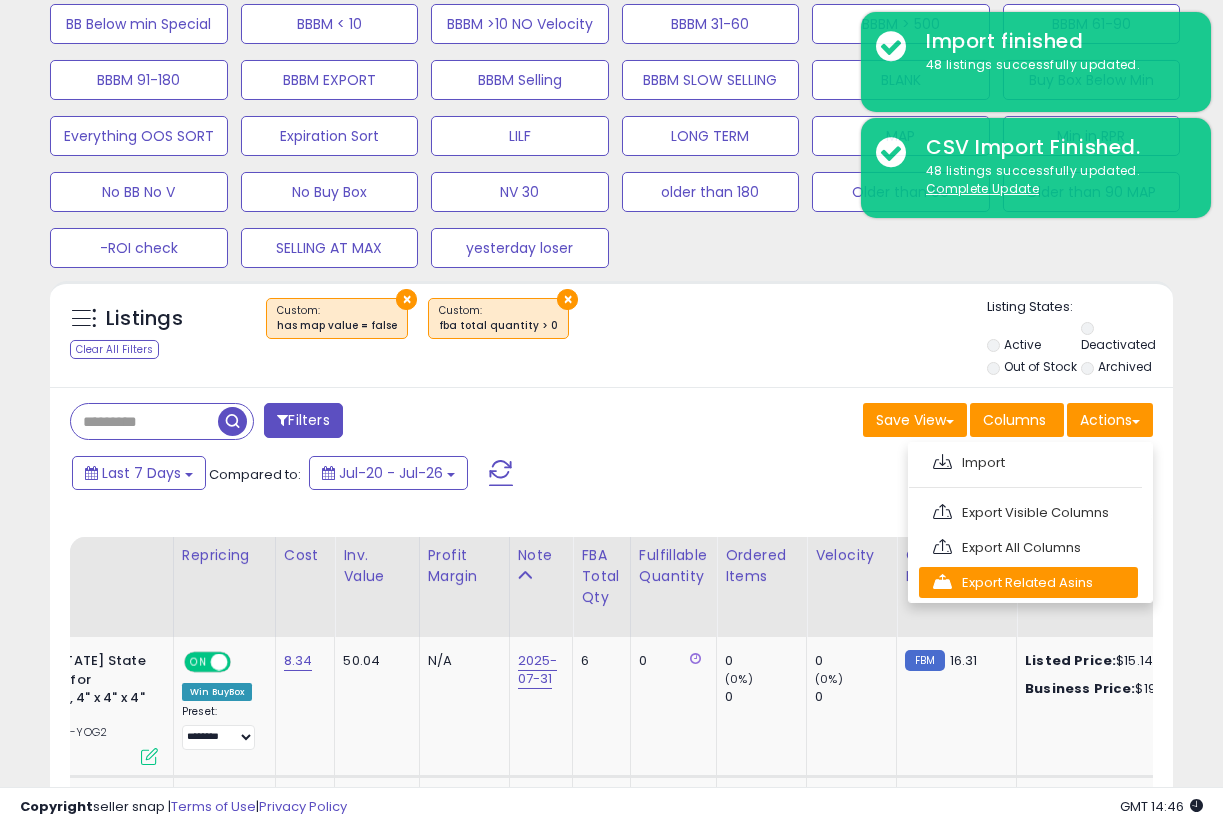 click on "Export Related Asins" at bounding box center [1028, 582] 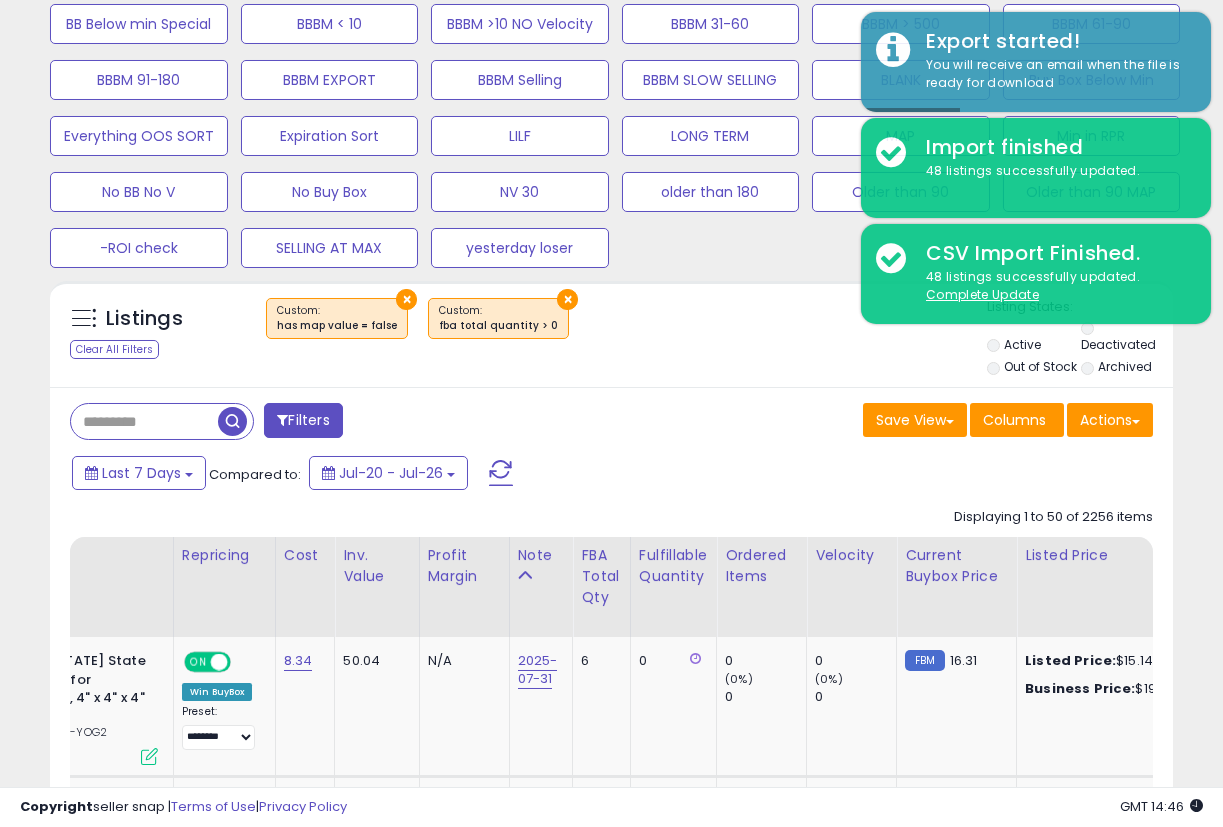 click on "Save View
Save As New View
Columns
Actions
Import" at bounding box center (890, 422) 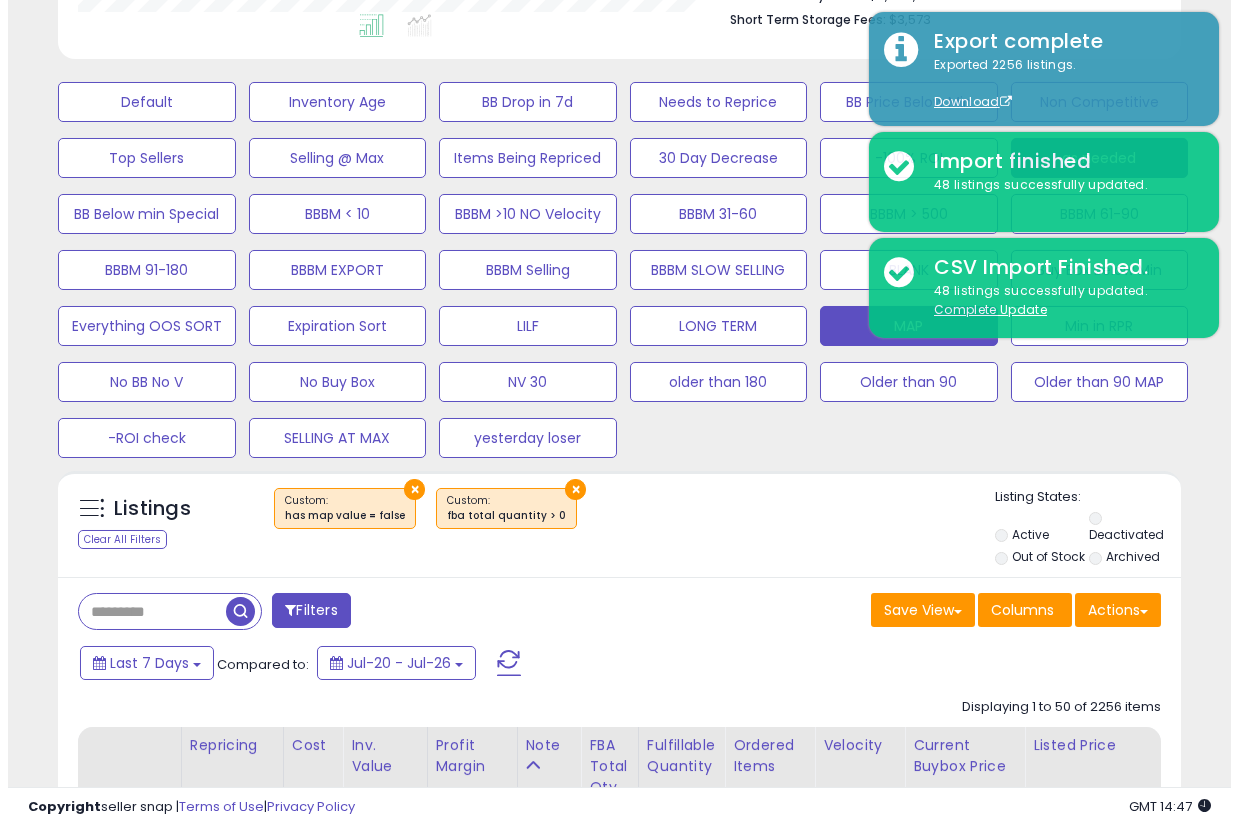 scroll, scrollTop: 436, scrollLeft: 0, axis: vertical 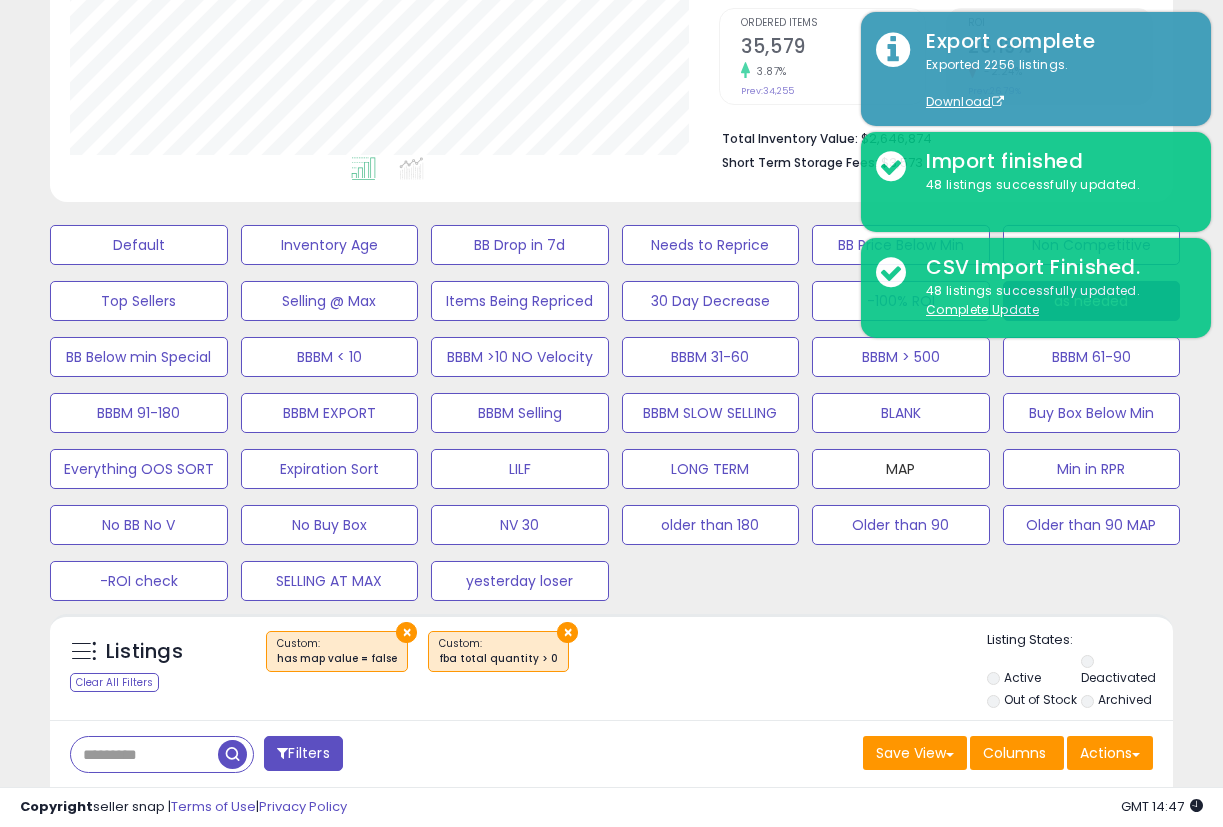 click on "MAP" at bounding box center (139, 245) 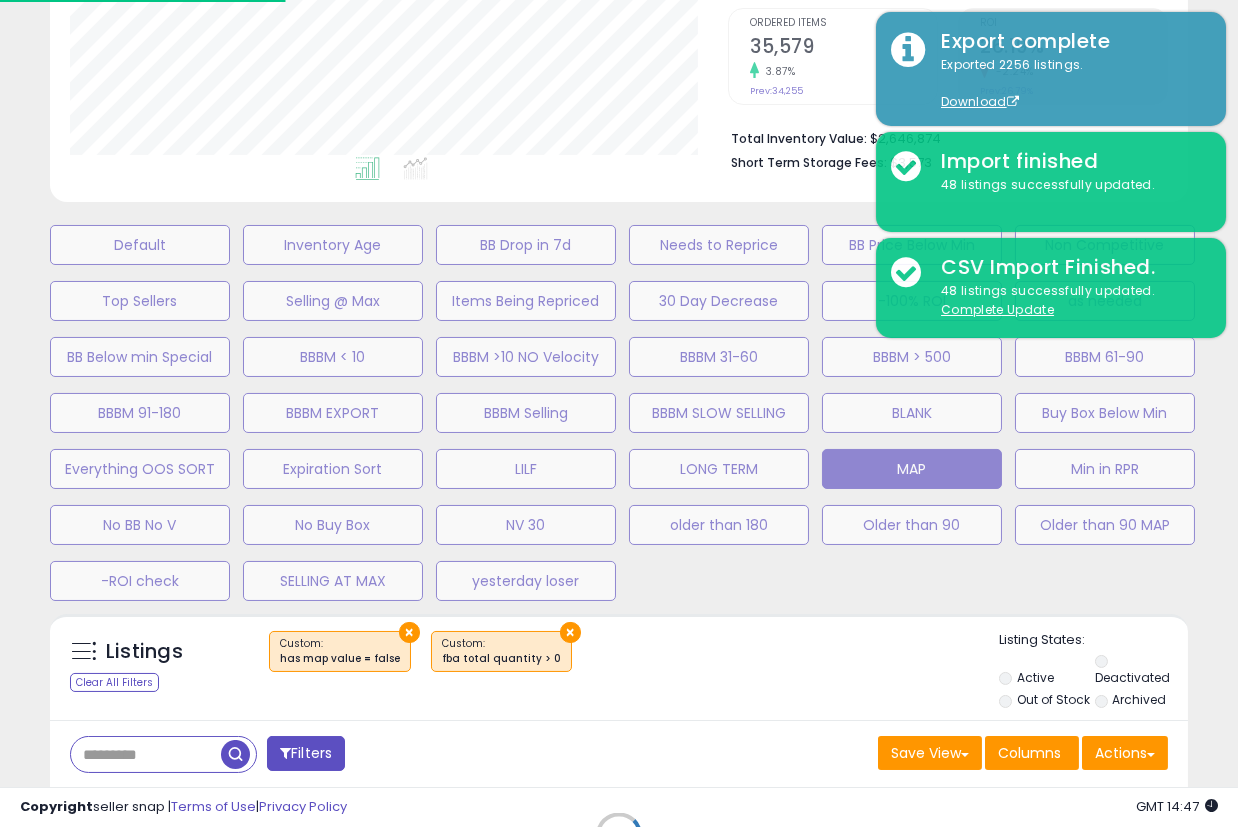 scroll, scrollTop: 999590, scrollLeft: 999341, axis: both 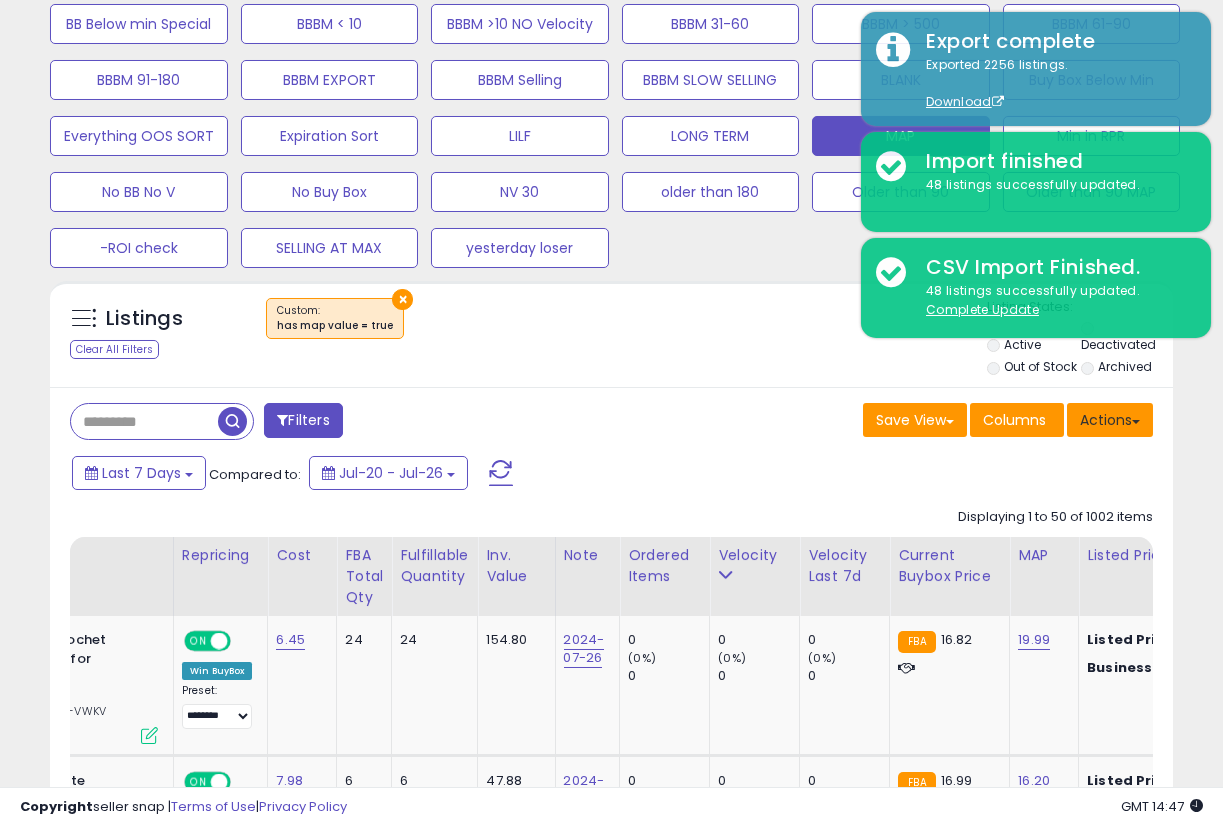click on "Actions" at bounding box center (1110, 420) 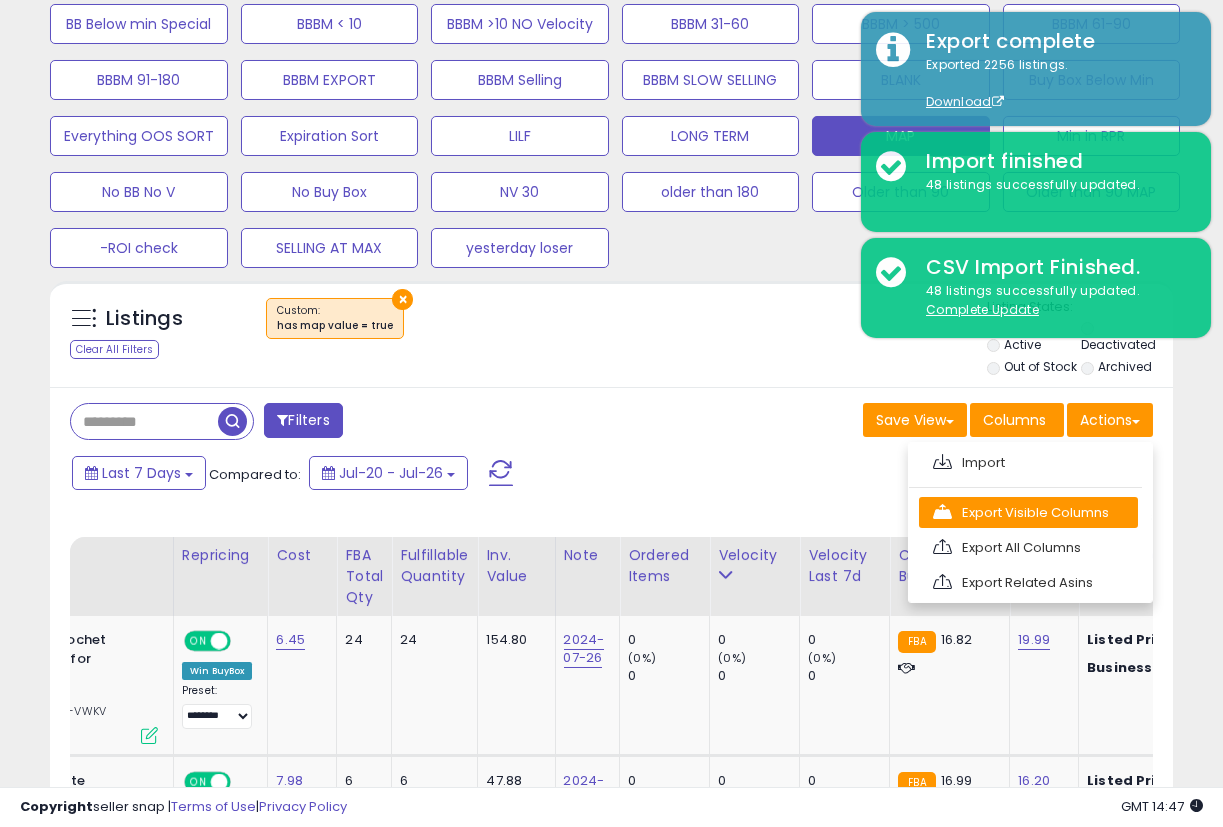 click on "Export Visible Columns" at bounding box center (1028, 512) 